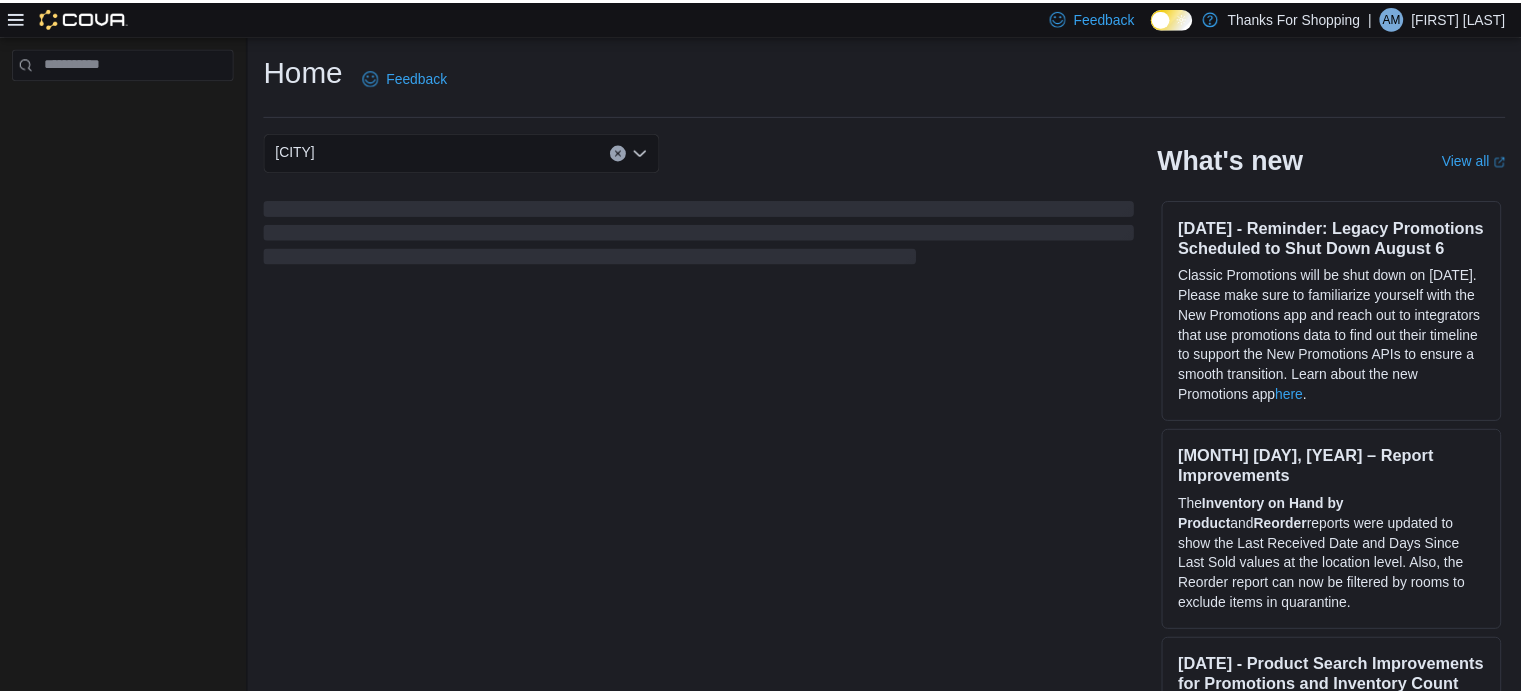 scroll, scrollTop: 0, scrollLeft: 0, axis: both 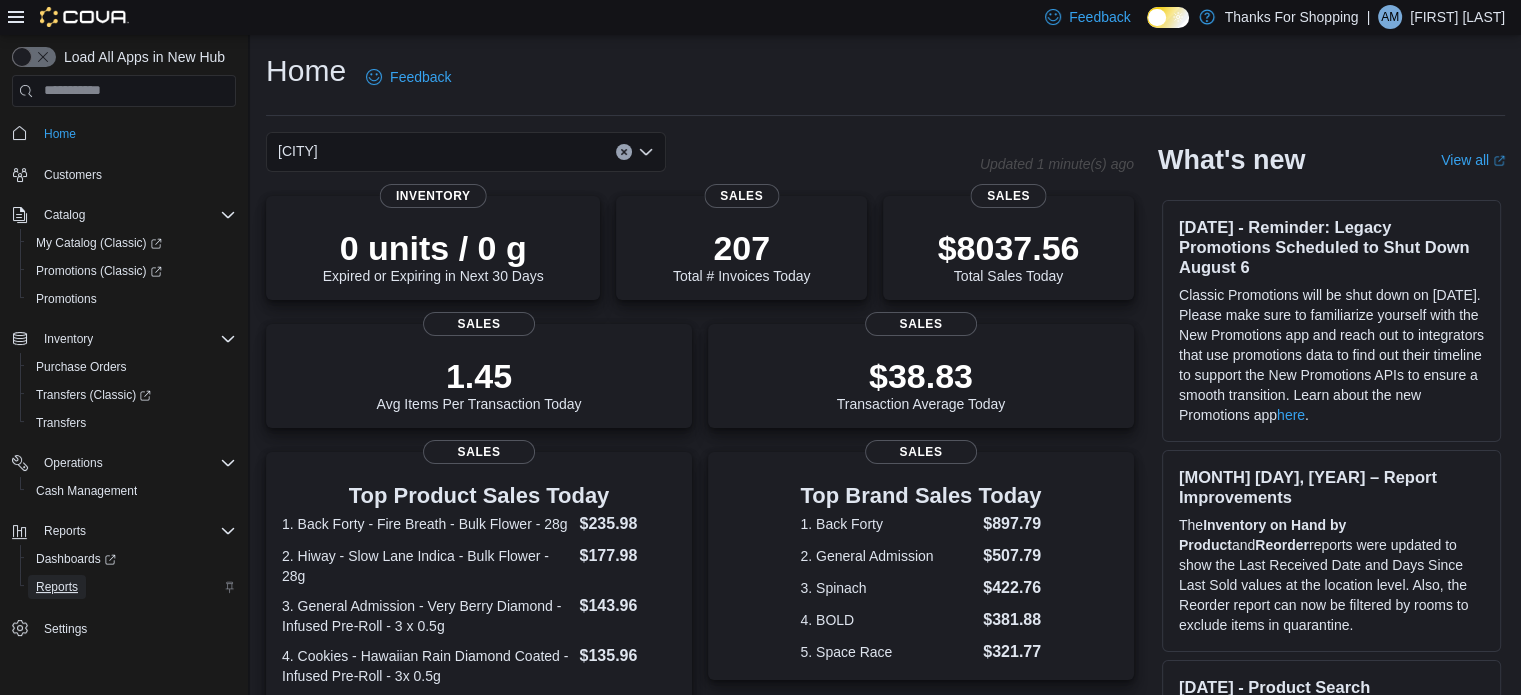 click on "Reports" at bounding box center [57, 587] 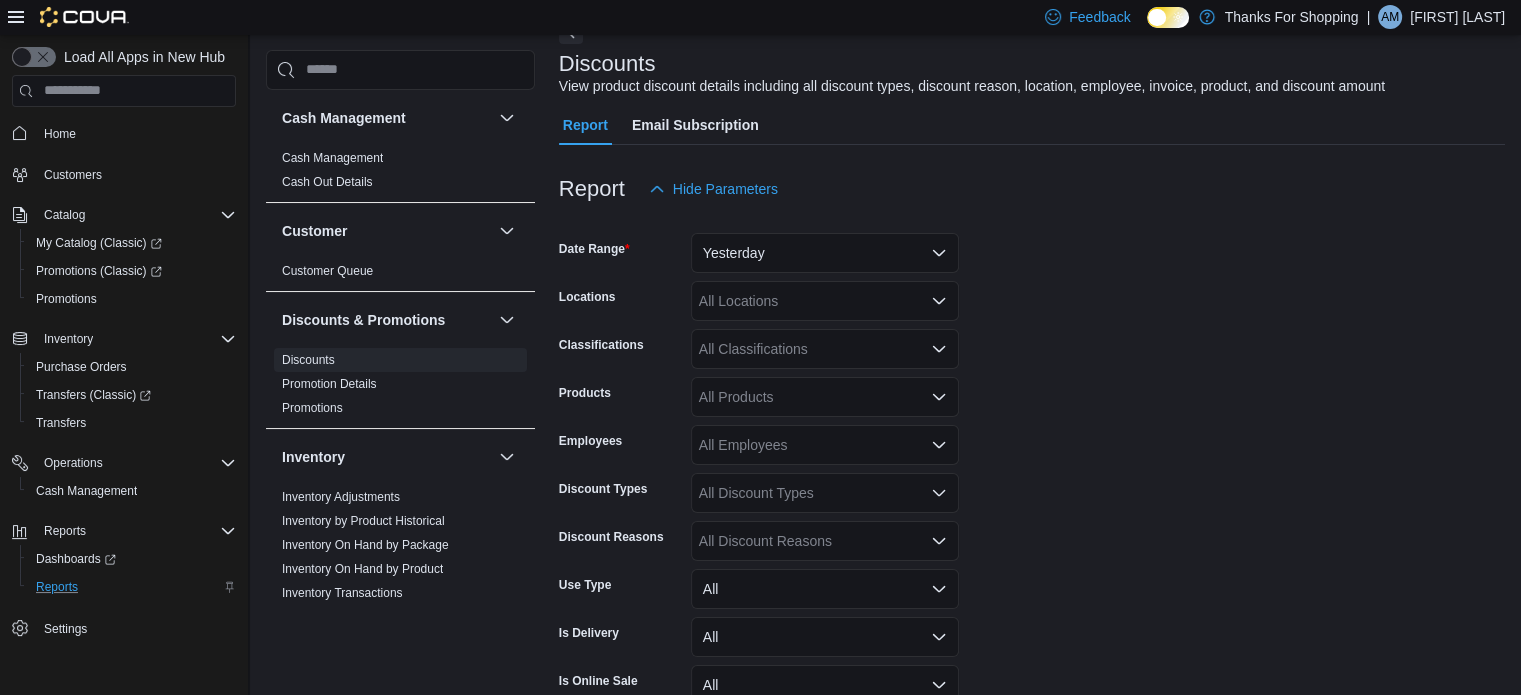 scroll, scrollTop: 146, scrollLeft: 0, axis: vertical 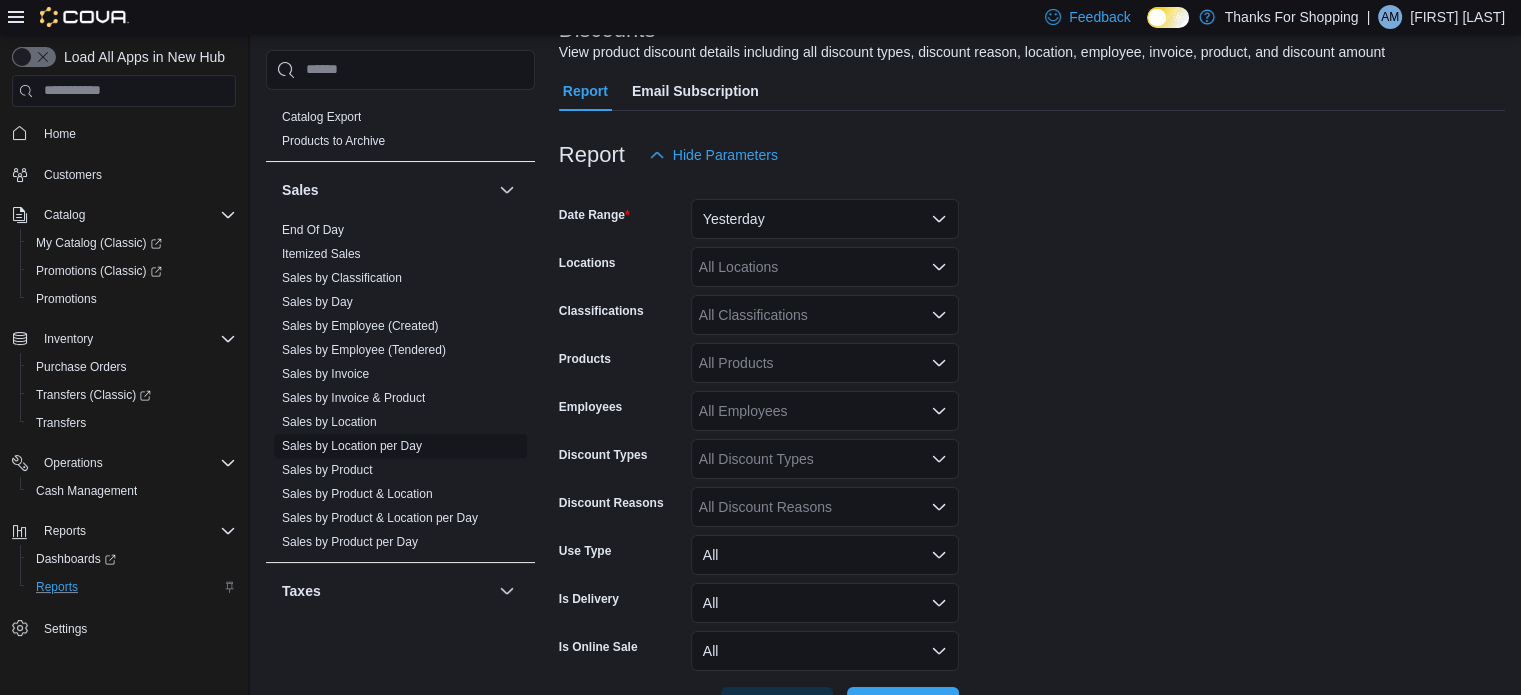 click on "Sales by Location per Day" at bounding box center [352, 446] 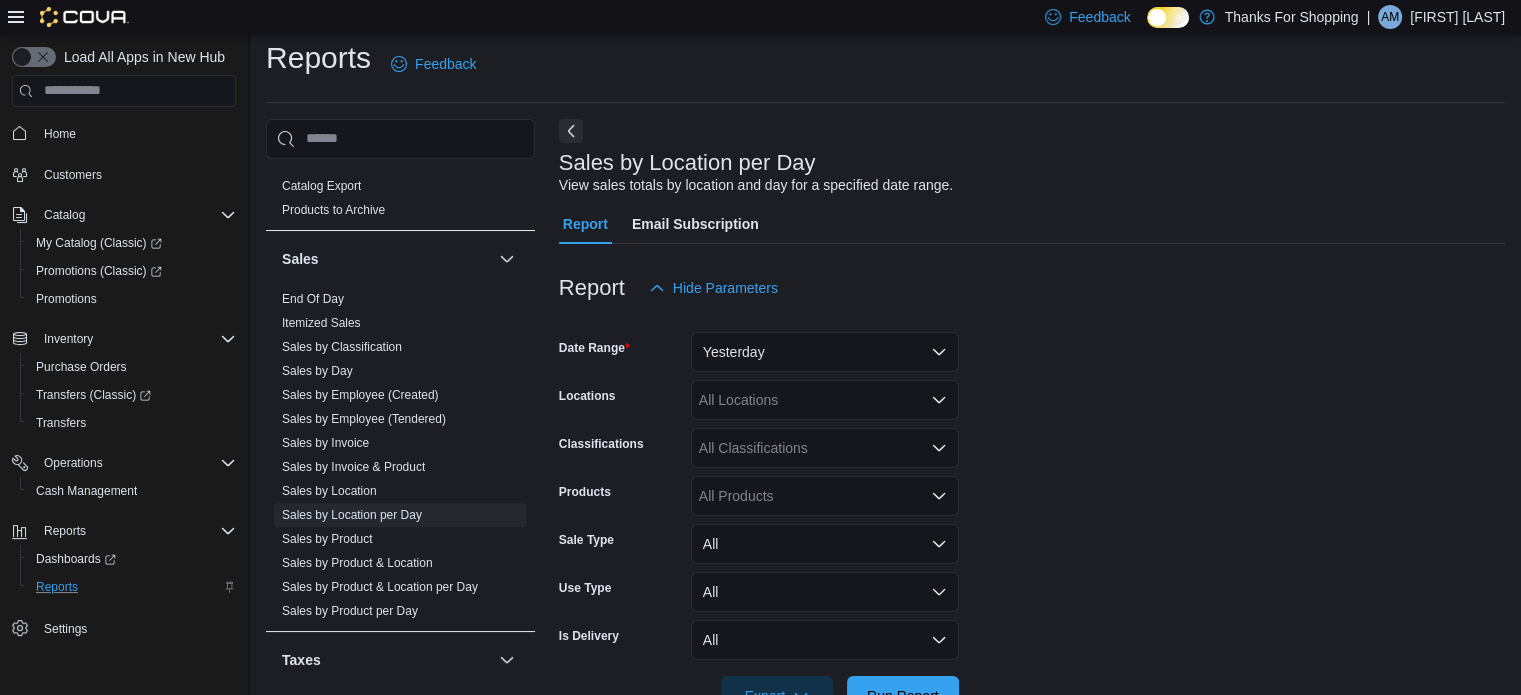 scroll, scrollTop: 46, scrollLeft: 0, axis: vertical 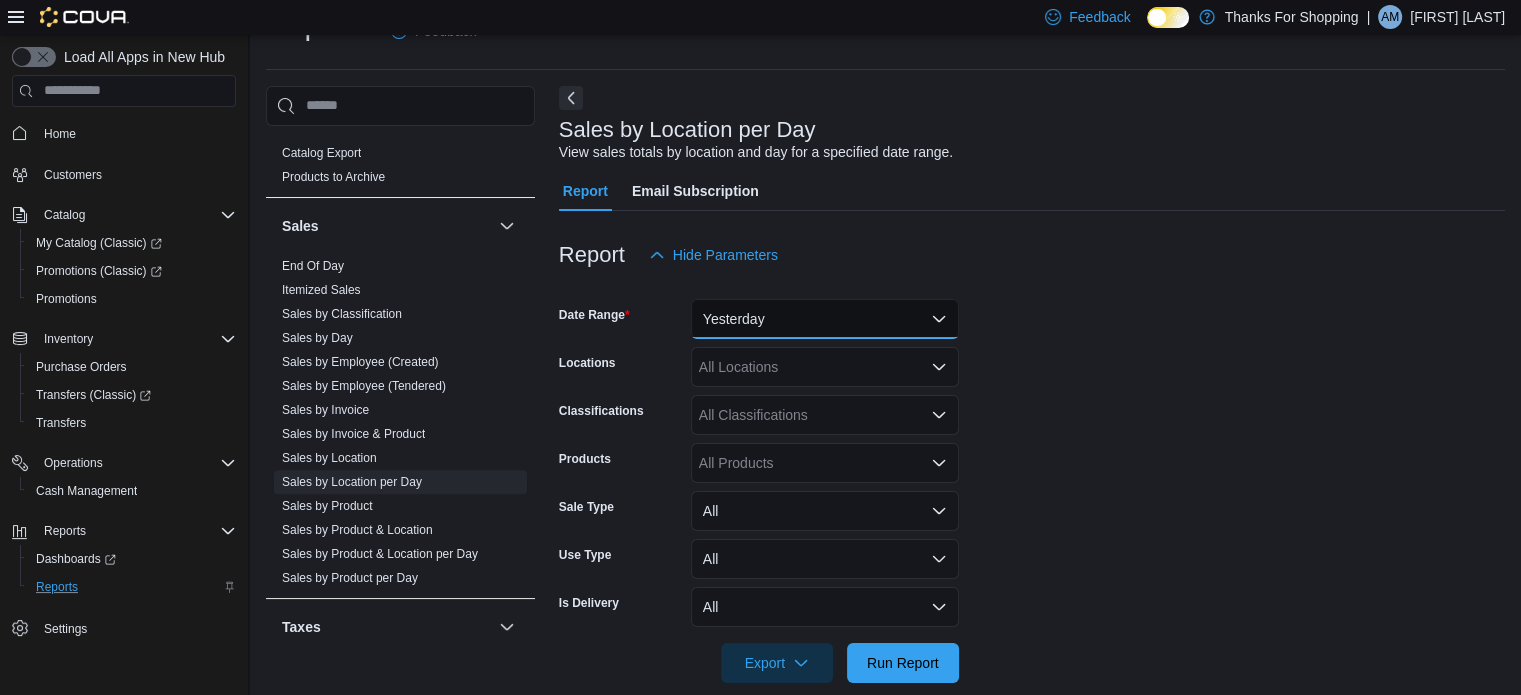 click on "Yesterday" at bounding box center [825, 319] 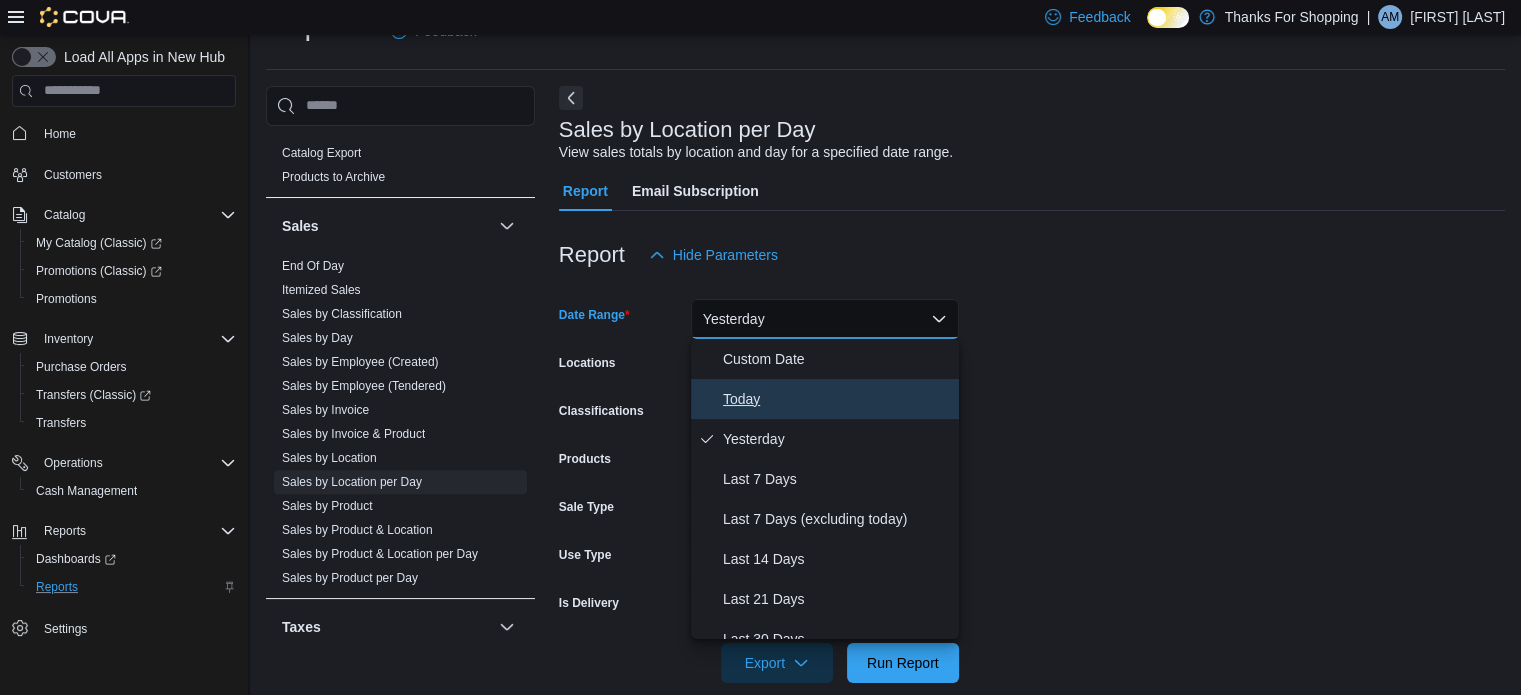 click on "Today" at bounding box center (837, 399) 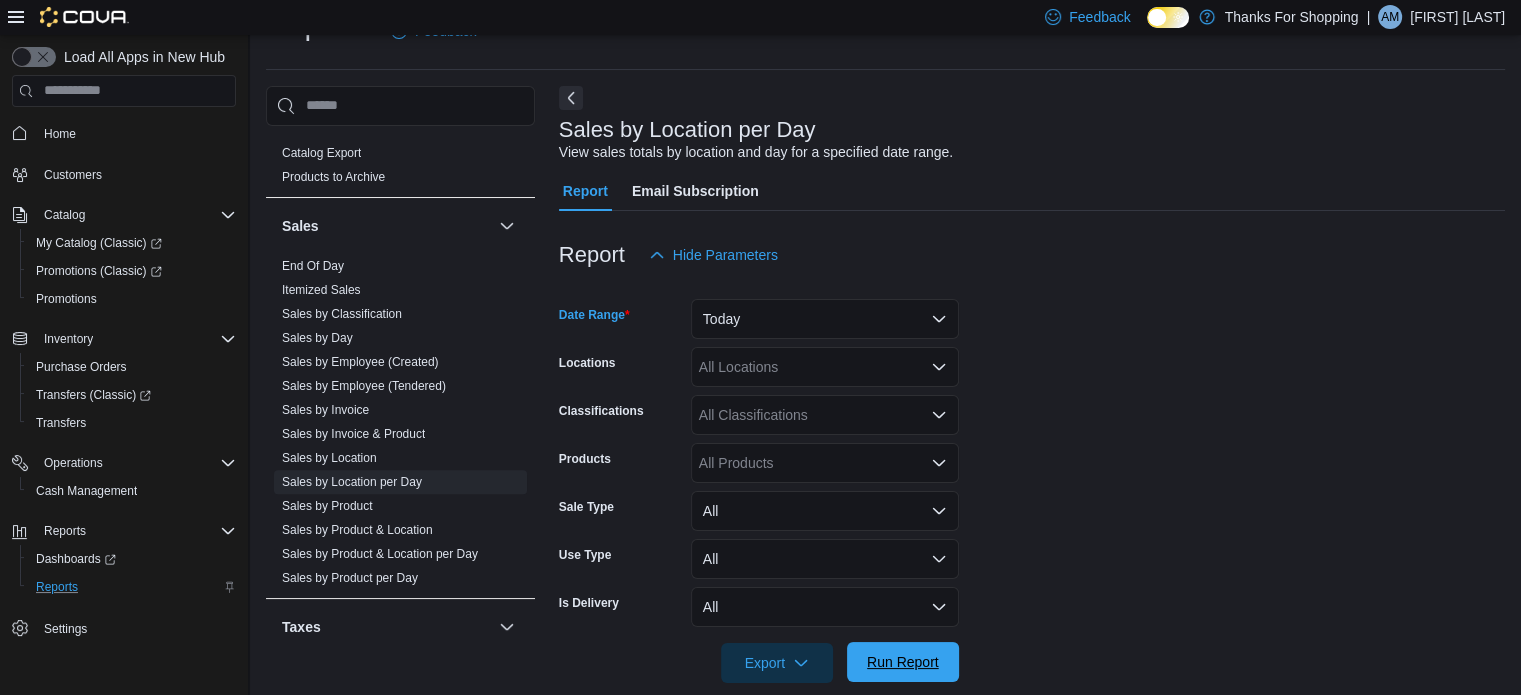 drag, startPoint x: 892, startPoint y: 655, endPoint x: 1160, endPoint y: 415, distance: 359.75546 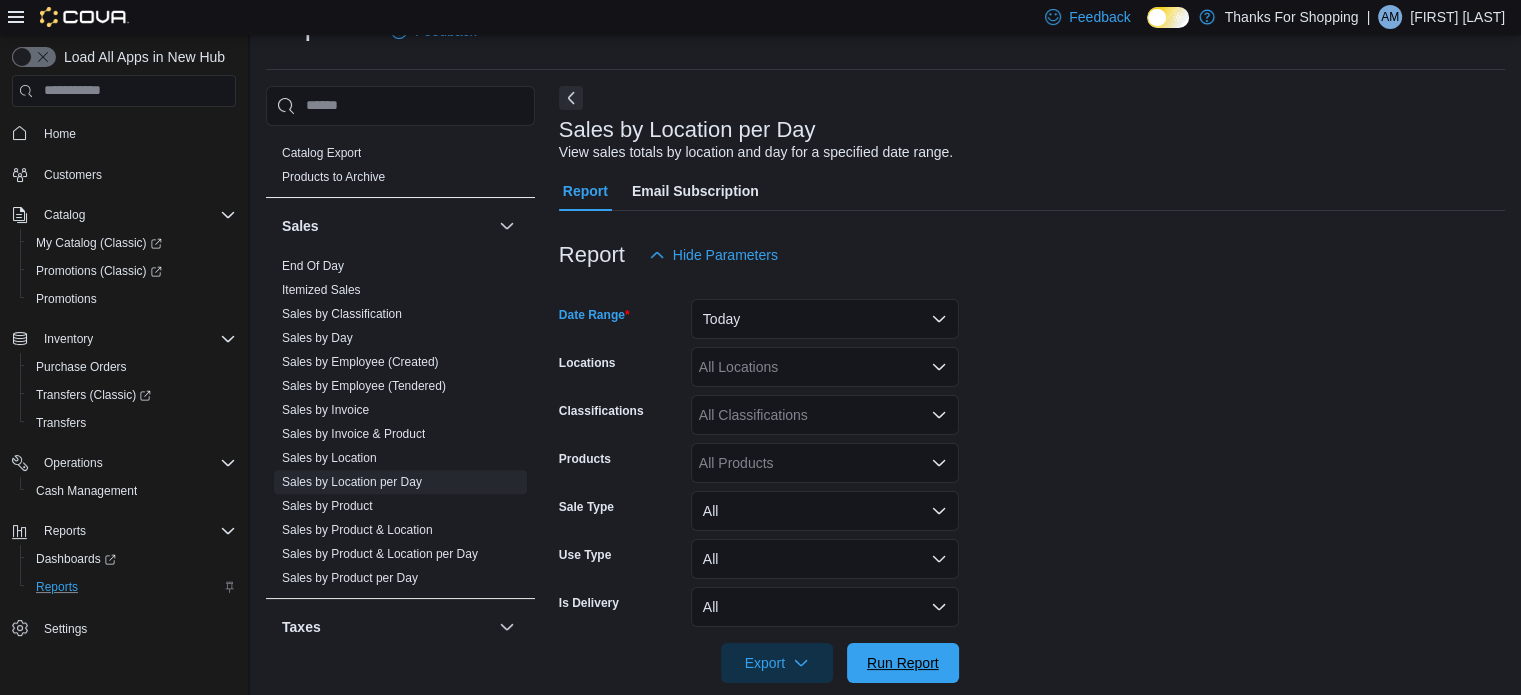 click on "Run Report" at bounding box center [903, 663] 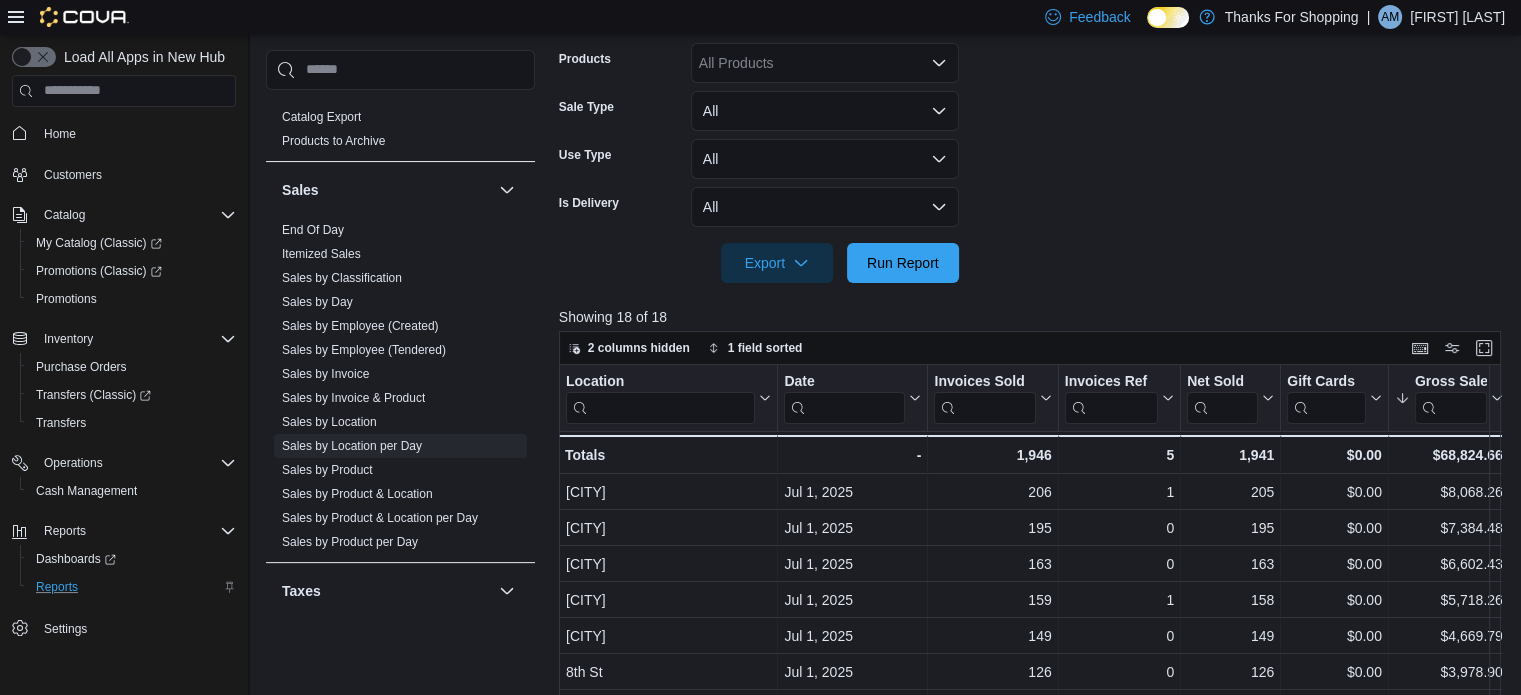 scroll, scrollTop: 246, scrollLeft: 0, axis: vertical 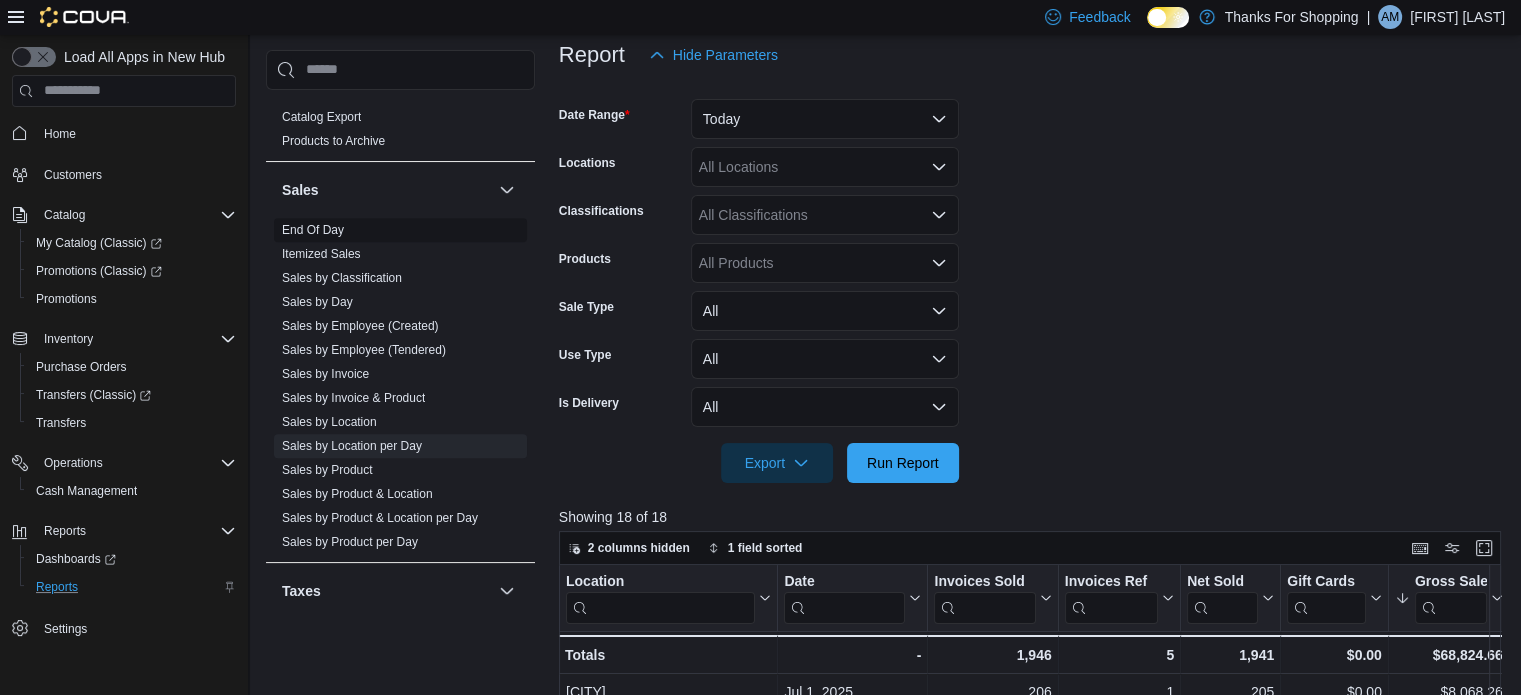 click on "End Of Day" at bounding box center (313, 230) 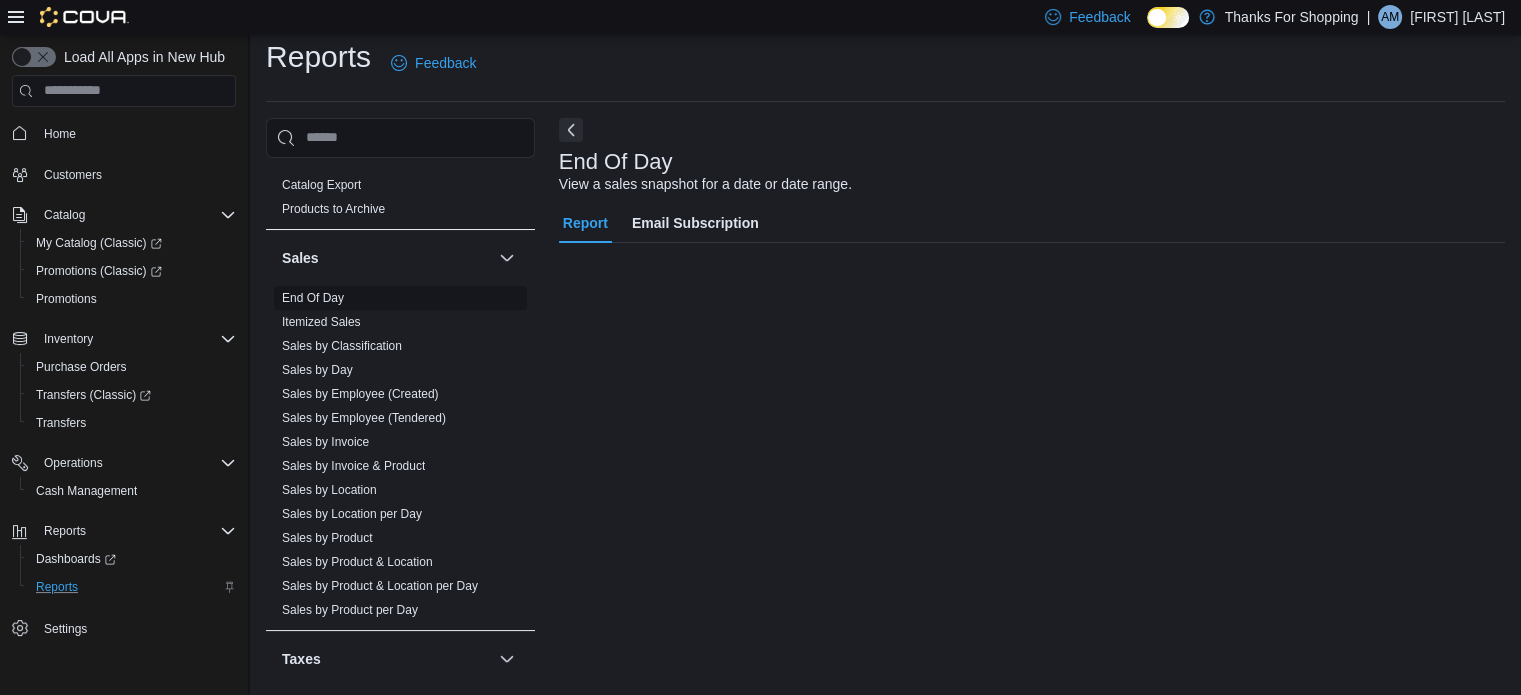 scroll, scrollTop: 13, scrollLeft: 0, axis: vertical 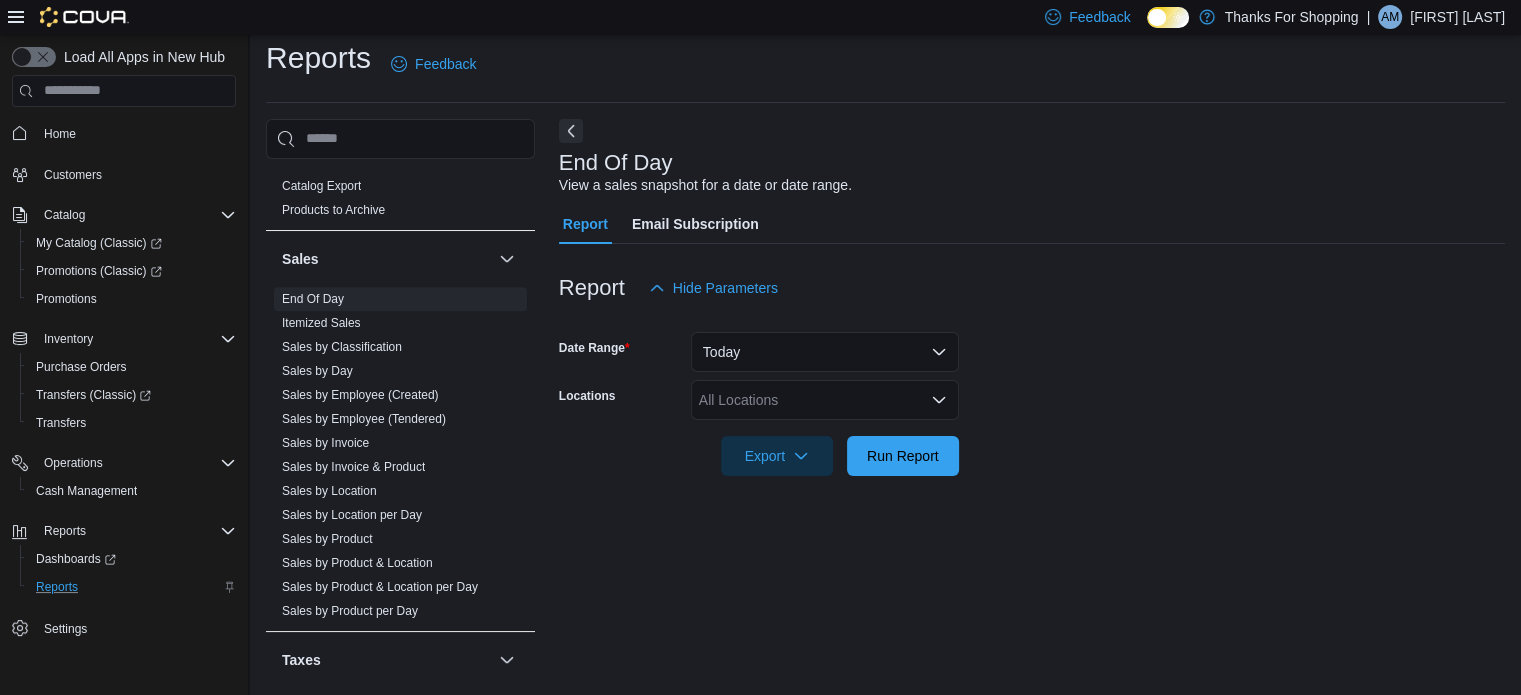 click on "All Locations" at bounding box center (825, 400) 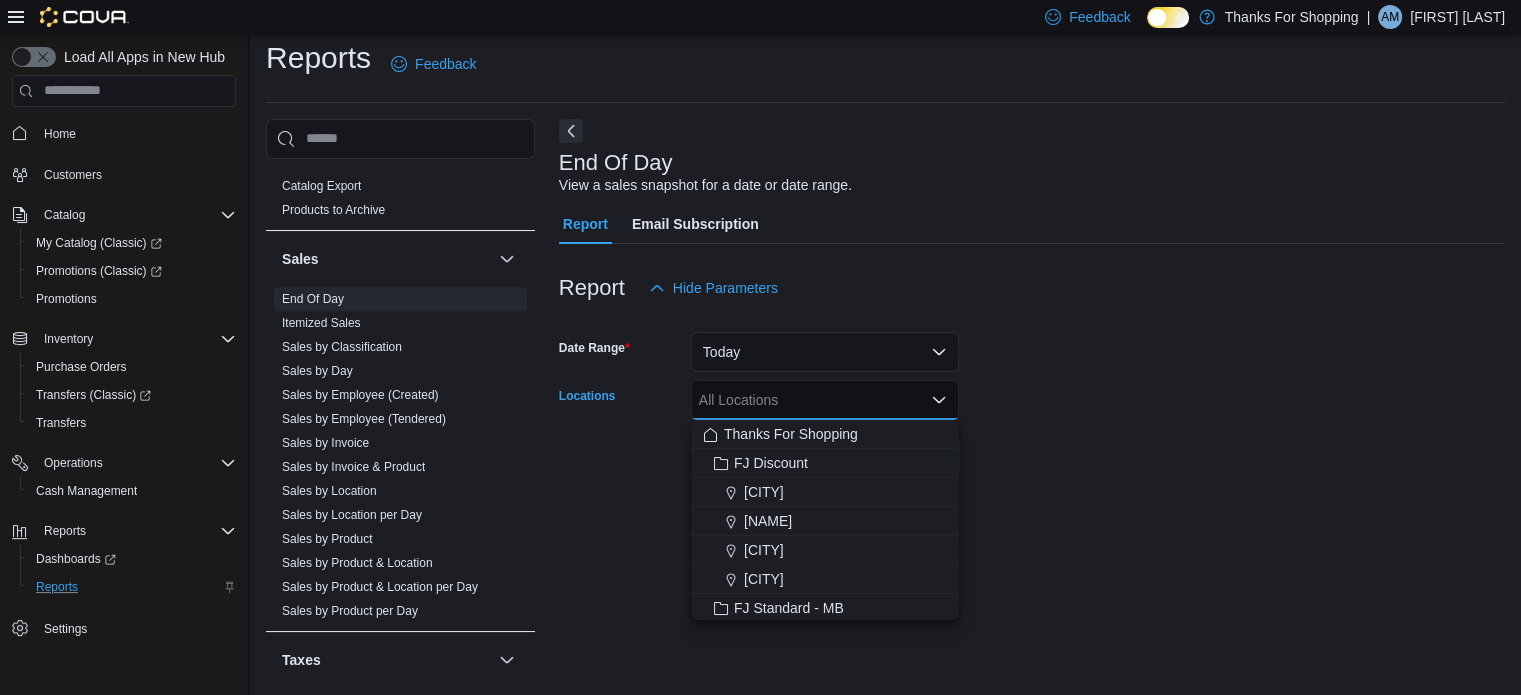 scroll, scrollTop: 400, scrollLeft: 0, axis: vertical 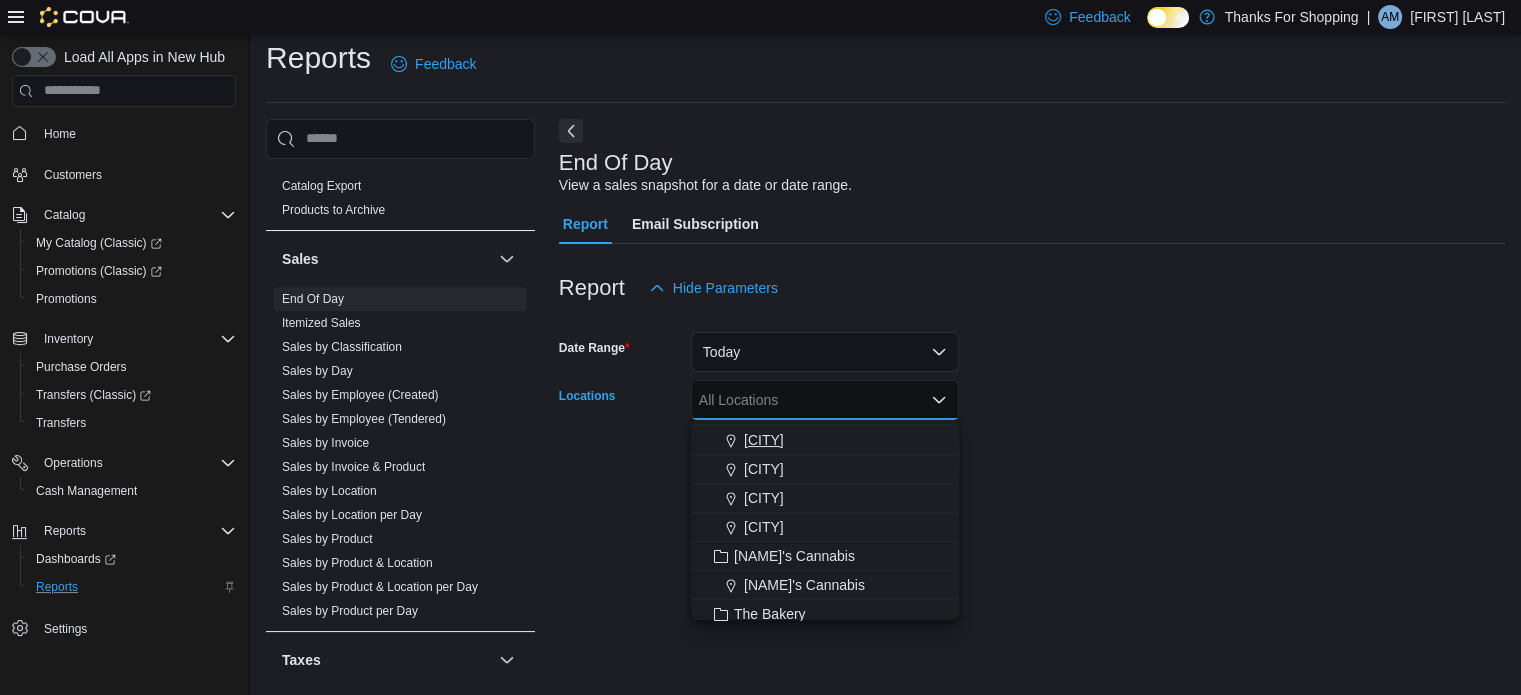 click on "[CITY]" at bounding box center (764, 440) 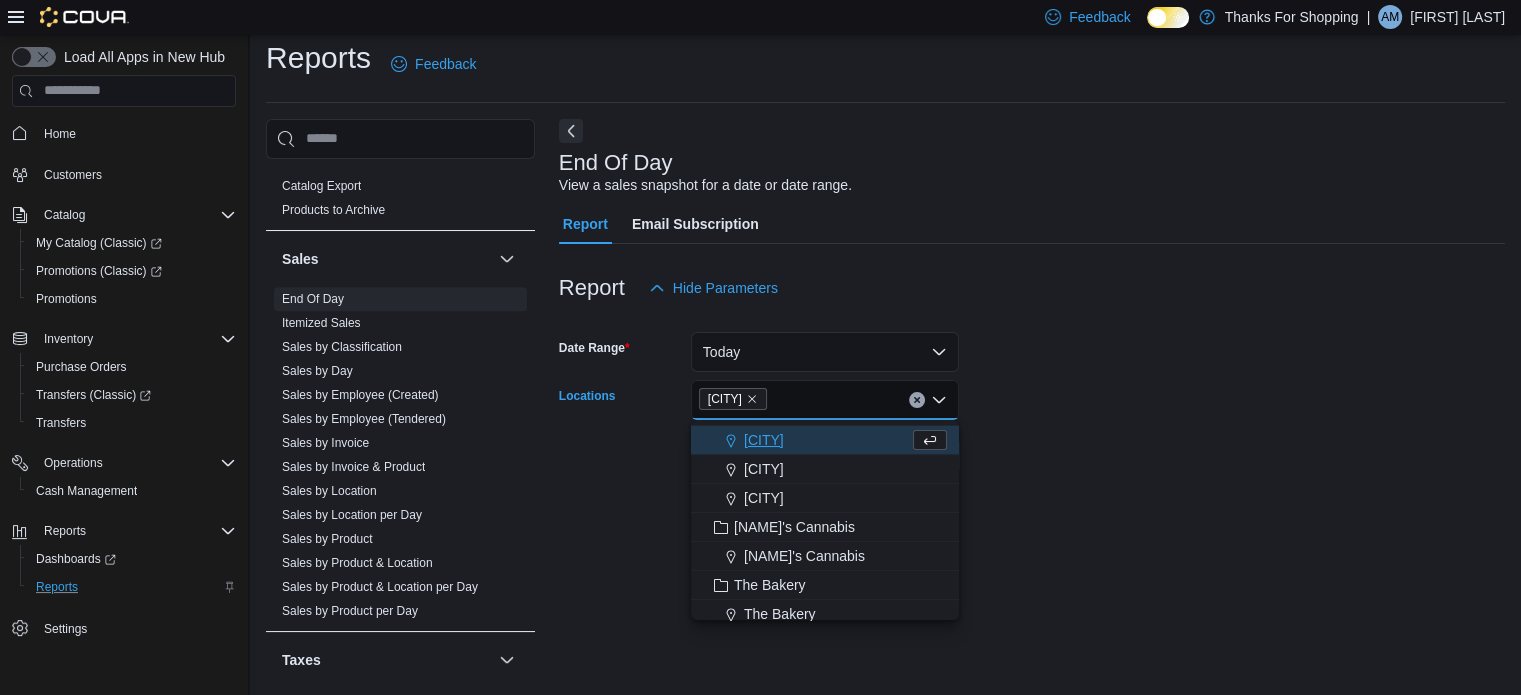 click on "Date Range Today Locations [PERSON] Combo box. Selected. [PERSON]. Press Backspace to delete [PERSON]. Combo box input. All Locations. Type some text or, to display a list of choices, press Down Arrow. To exit the list of choices, press Escape. Export Run Report" at bounding box center [1032, 392] 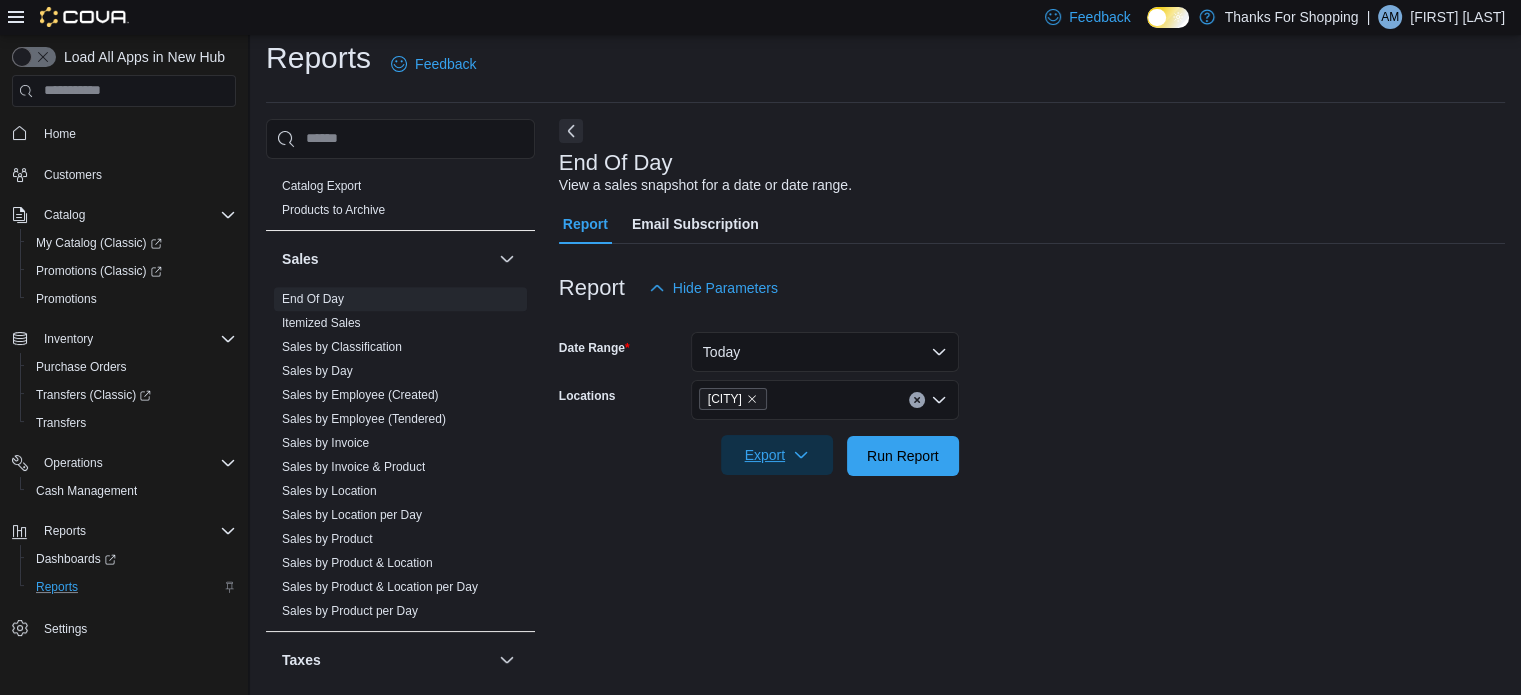 click on "Export" at bounding box center (777, 455) 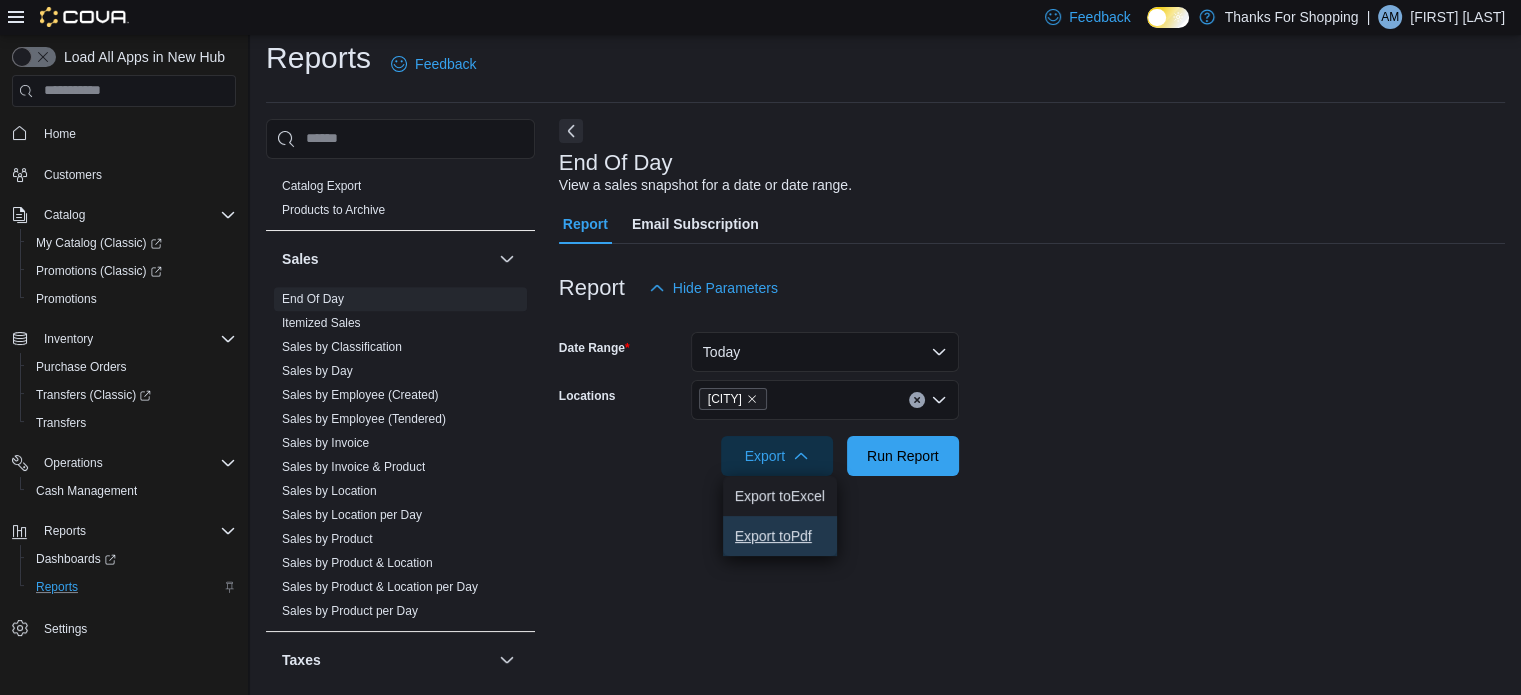 click on "Export to  Pdf" at bounding box center [780, 496] 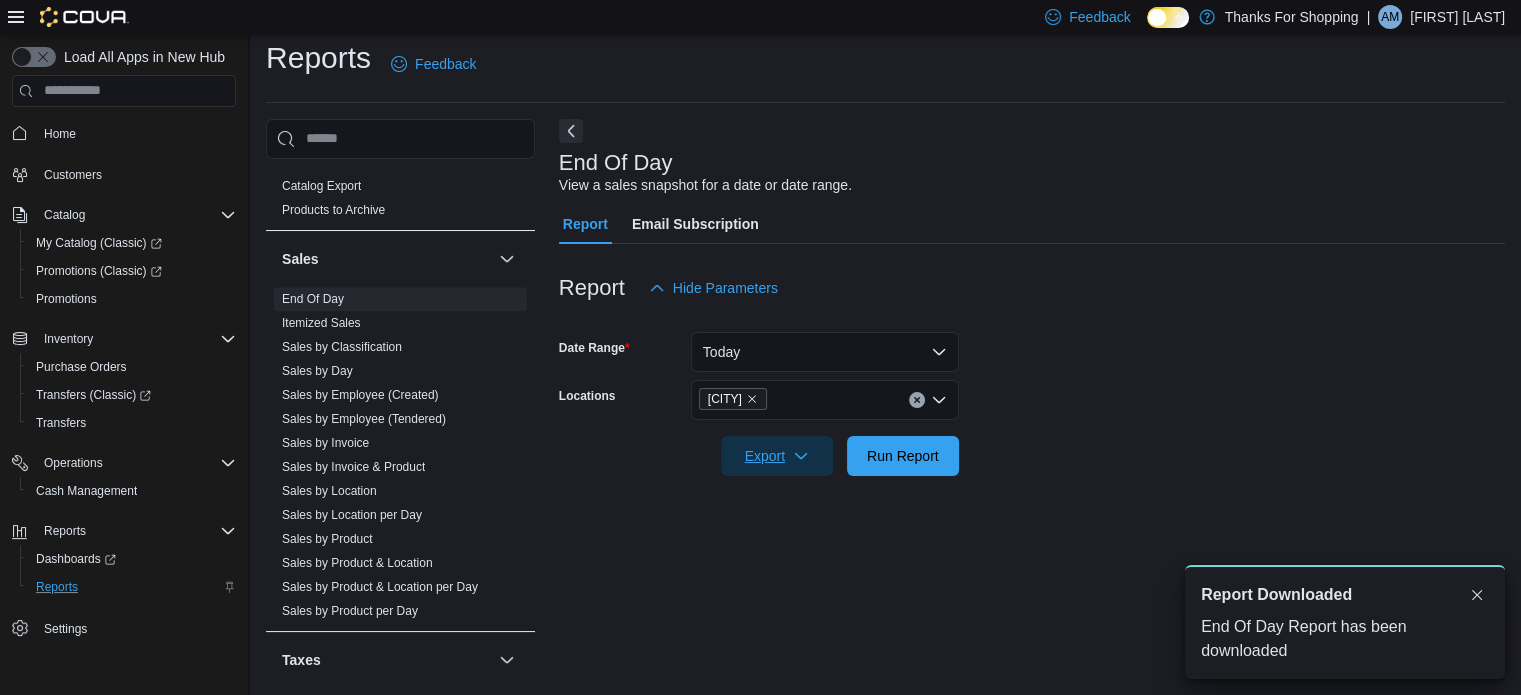 scroll, scrollTop: 0, scrollLeft: 0, axis: both 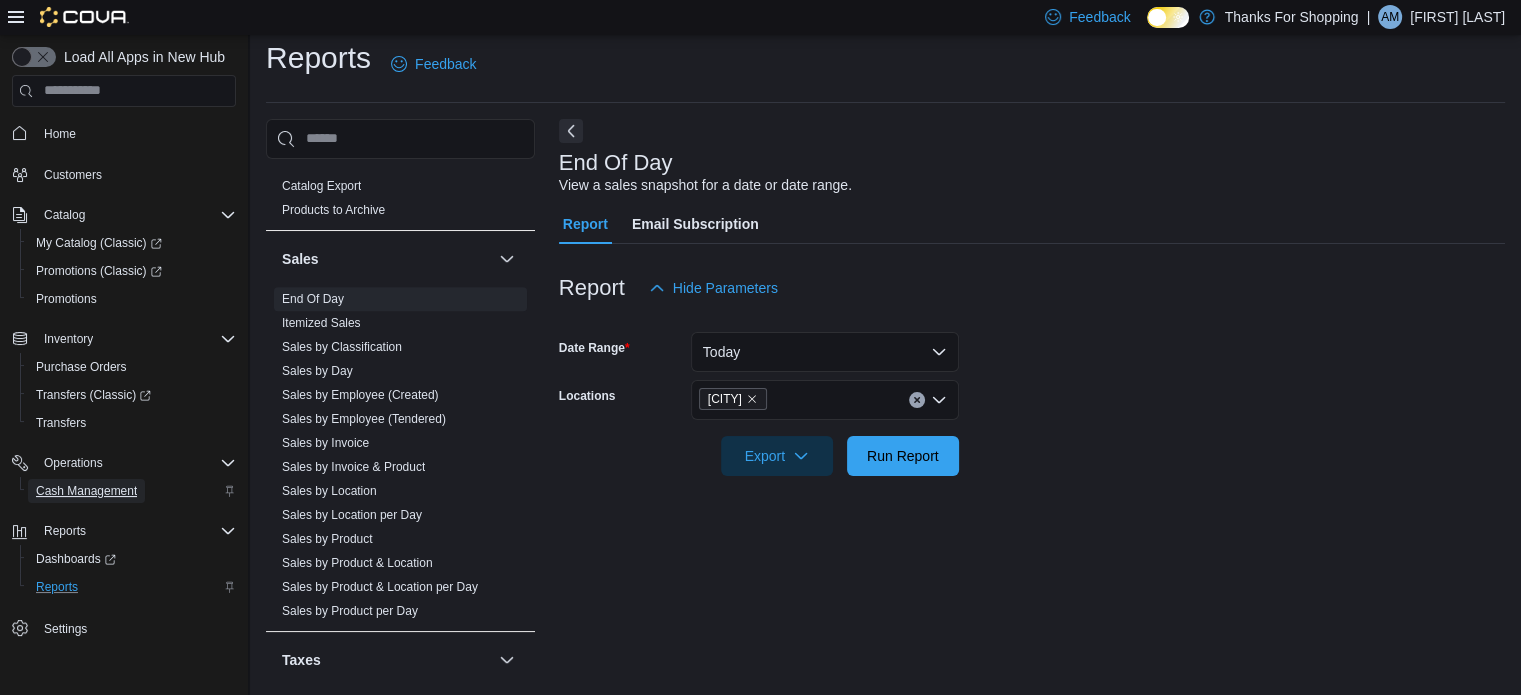 click on "Cash Management" at bounding box center [86, 491] 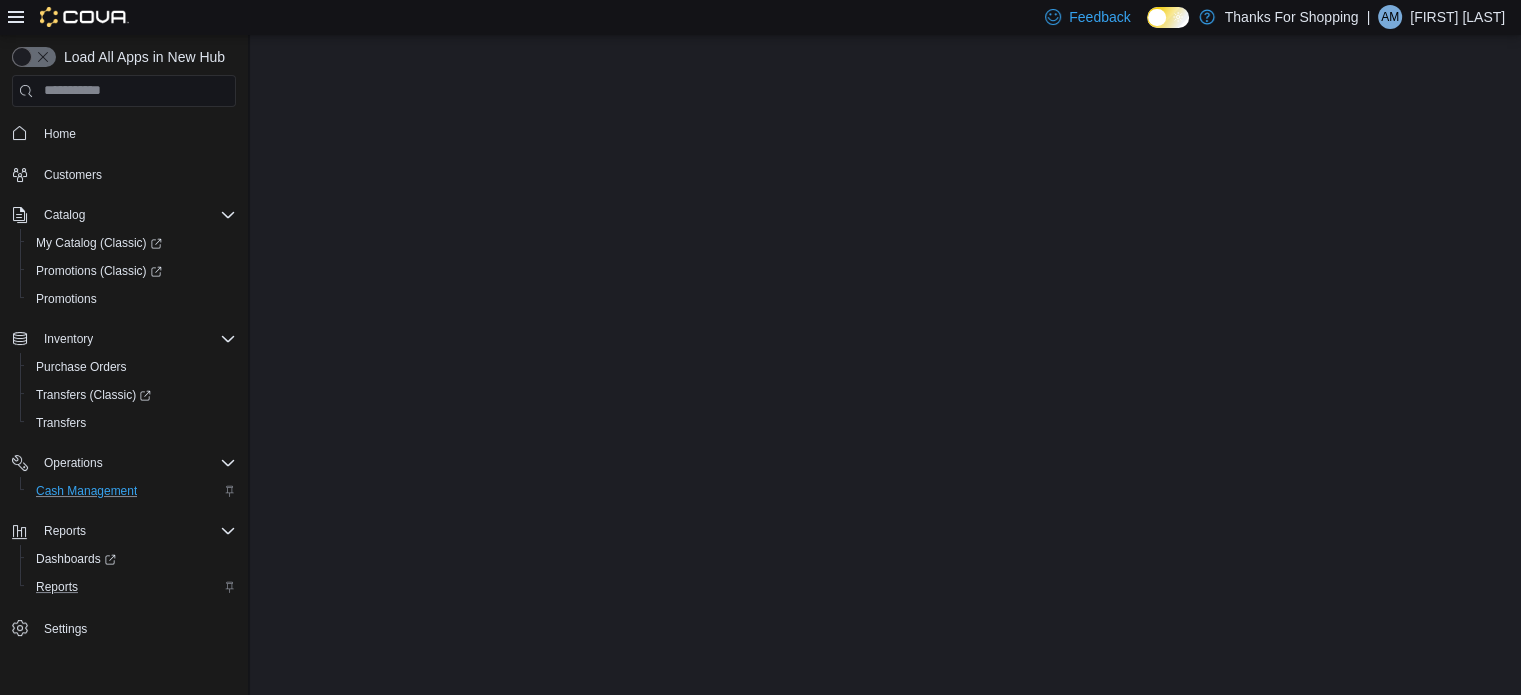 scroll, scrollTop: 0, scrollLeft: 0, axis: both 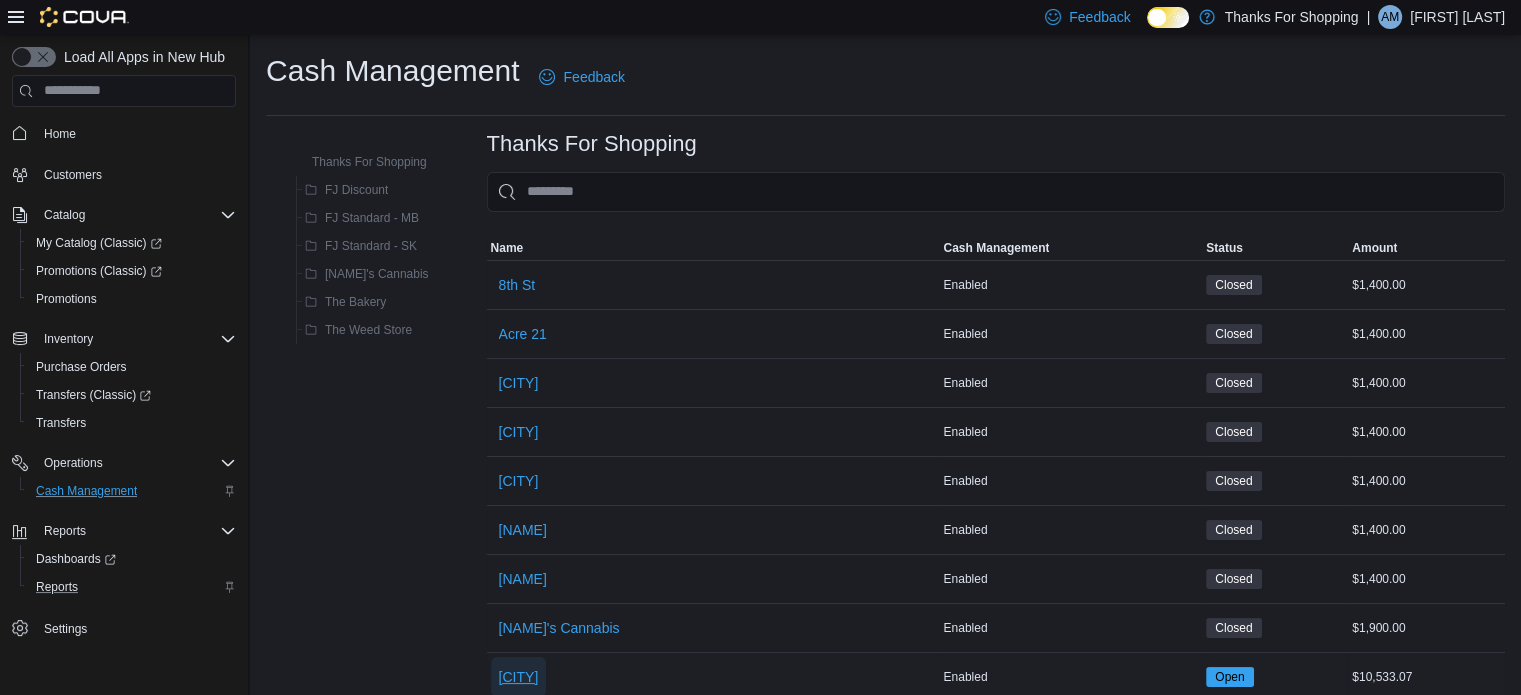 click on "[CITY]" at bounding box center [517, 285] 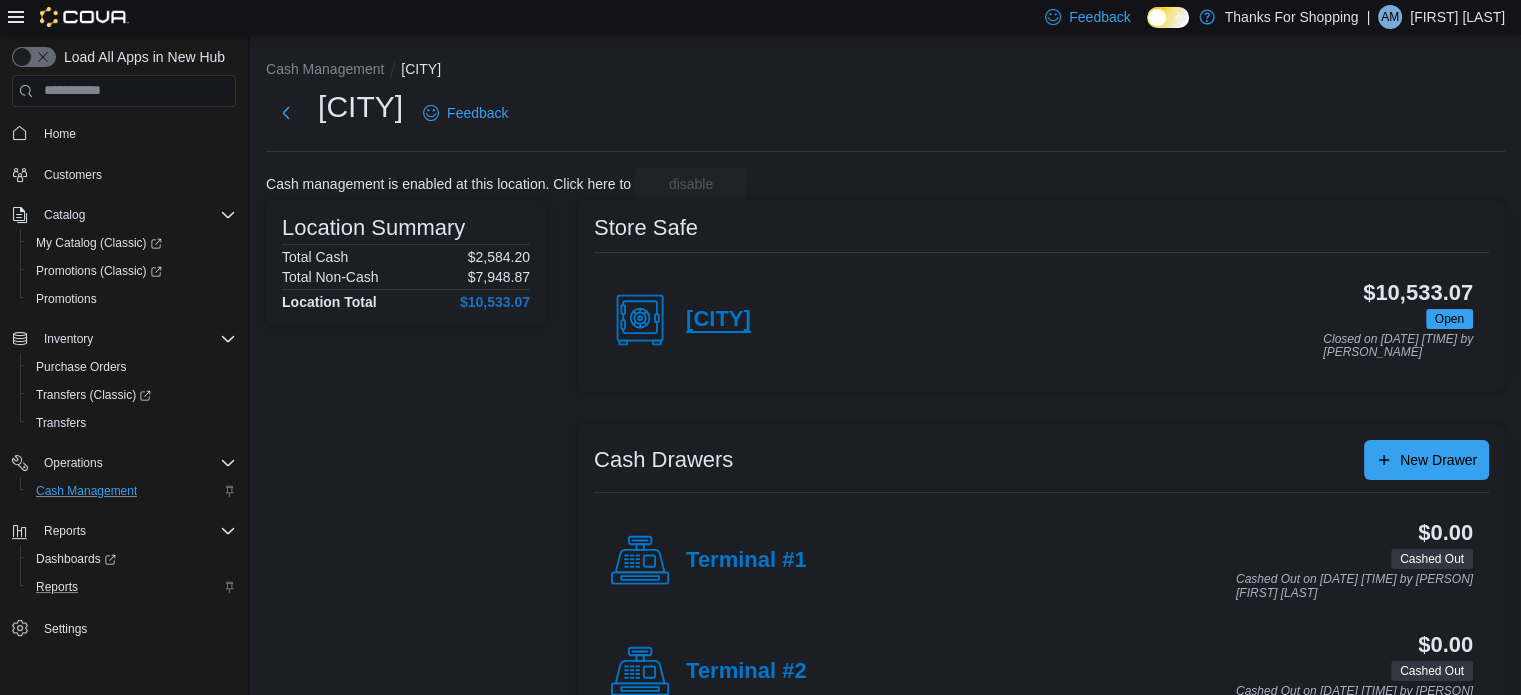 click on "[CITY]" at bounding box center [718, 320] 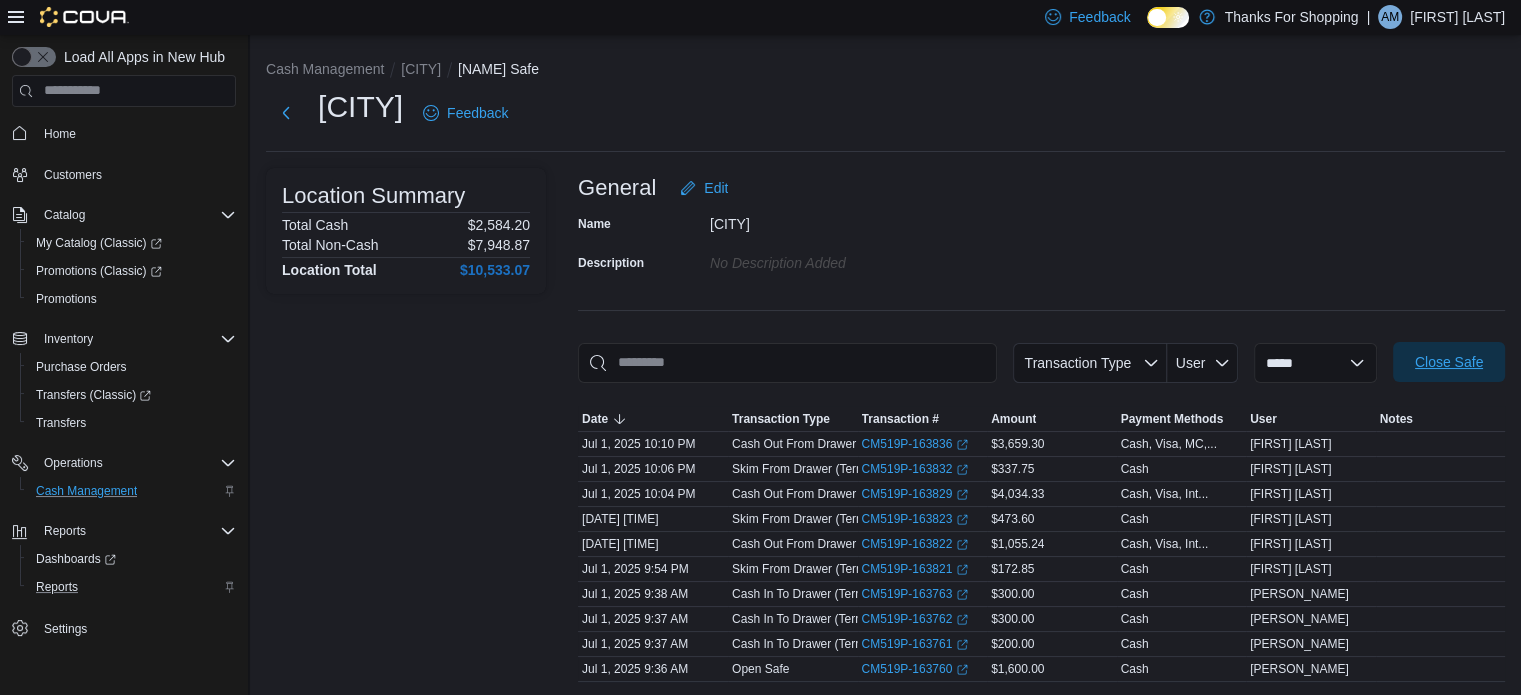 click on "Close Safe" at bounding box center [1449, 362] 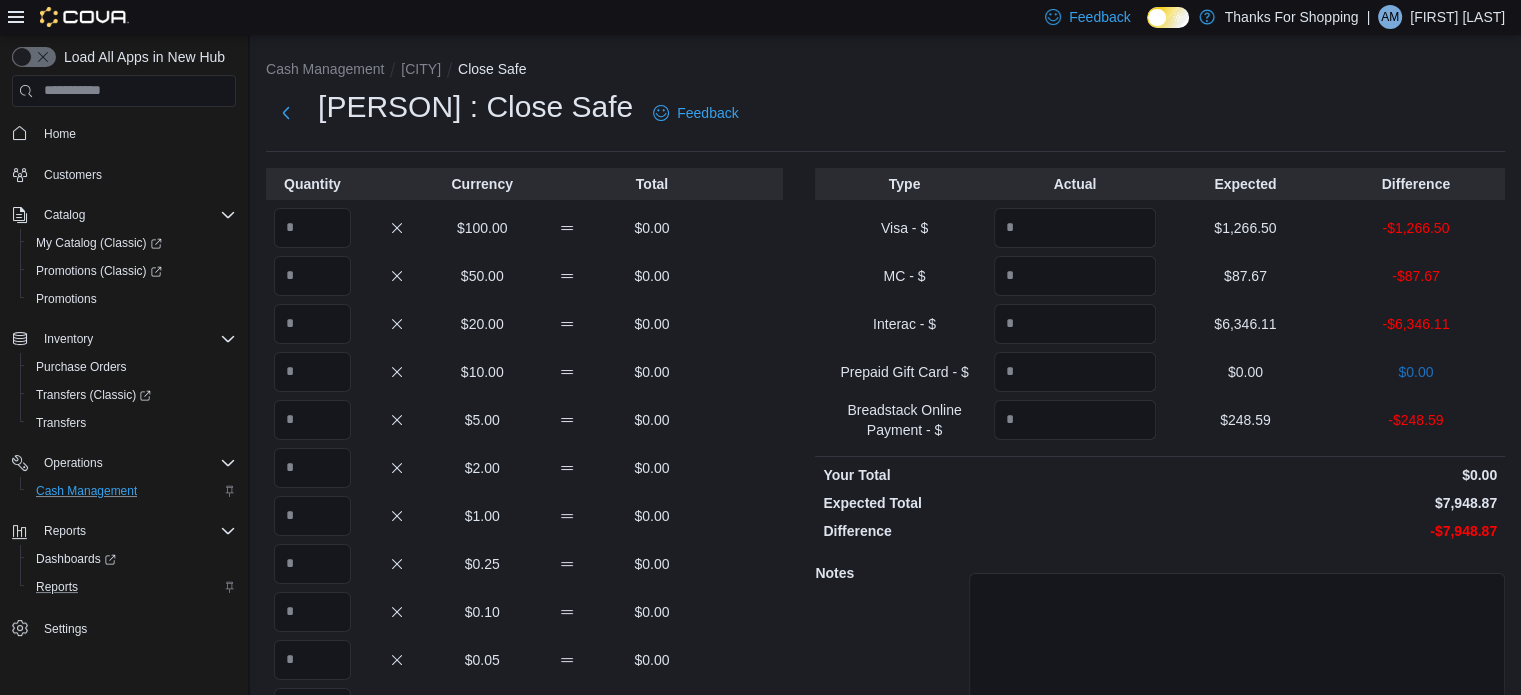 click on "-$1,266.50" at bounding box center [904, 184] 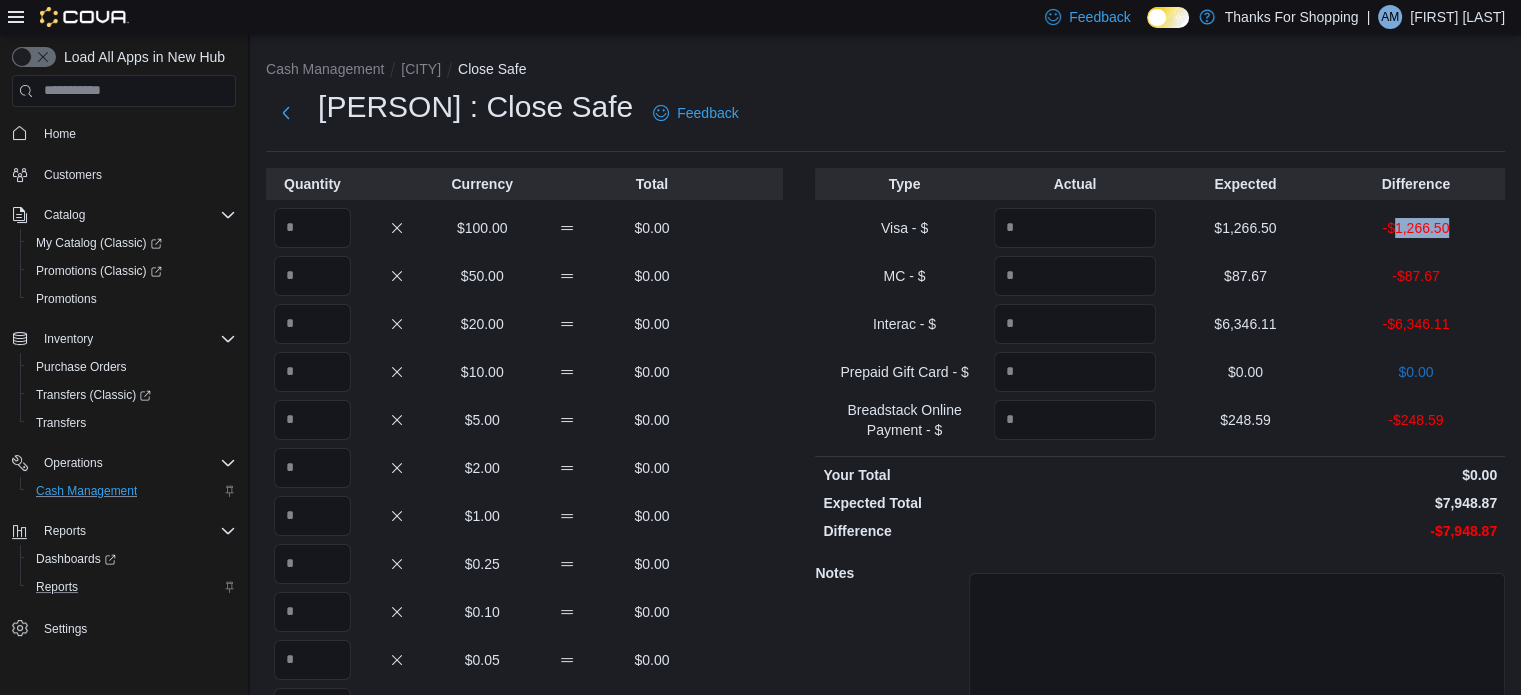 click on "-$1,266.50" at bounding box center [904, 184] 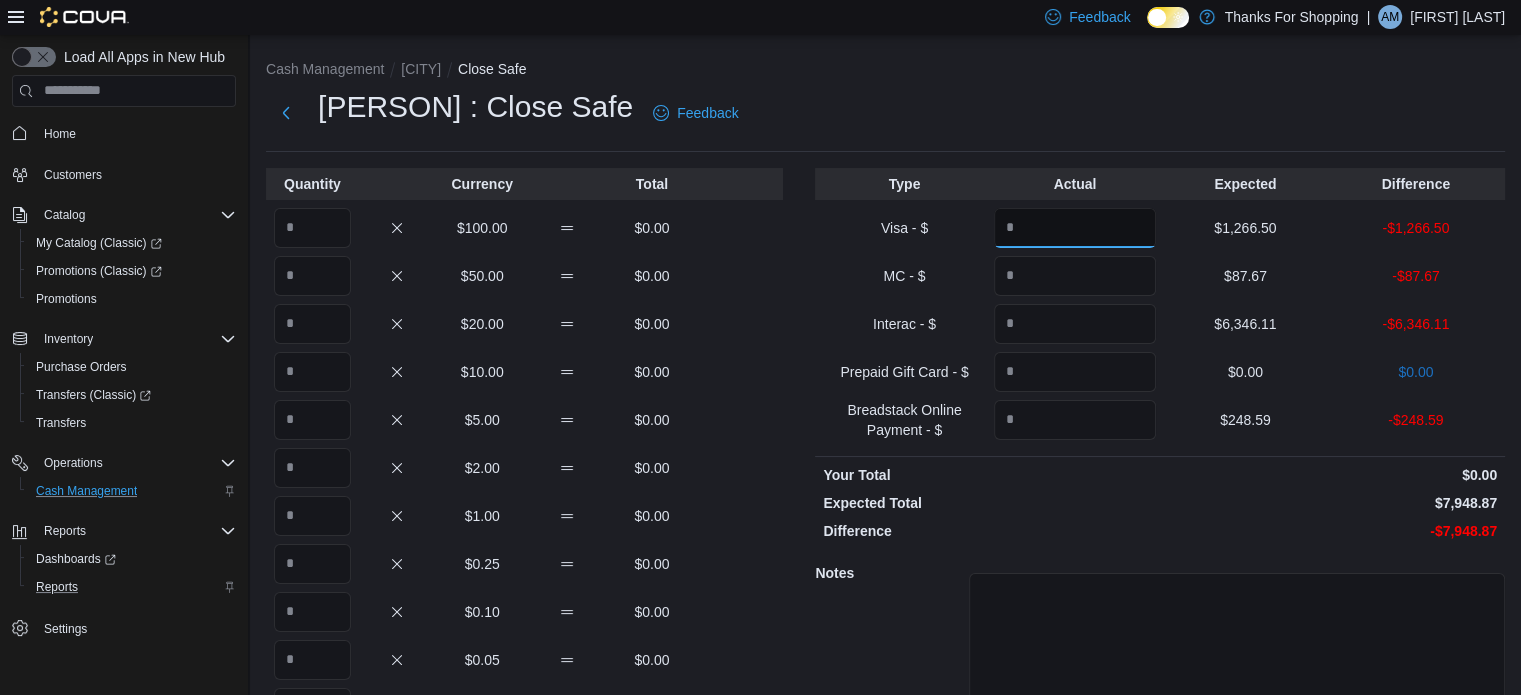 click at bounding box center (1075, 228) 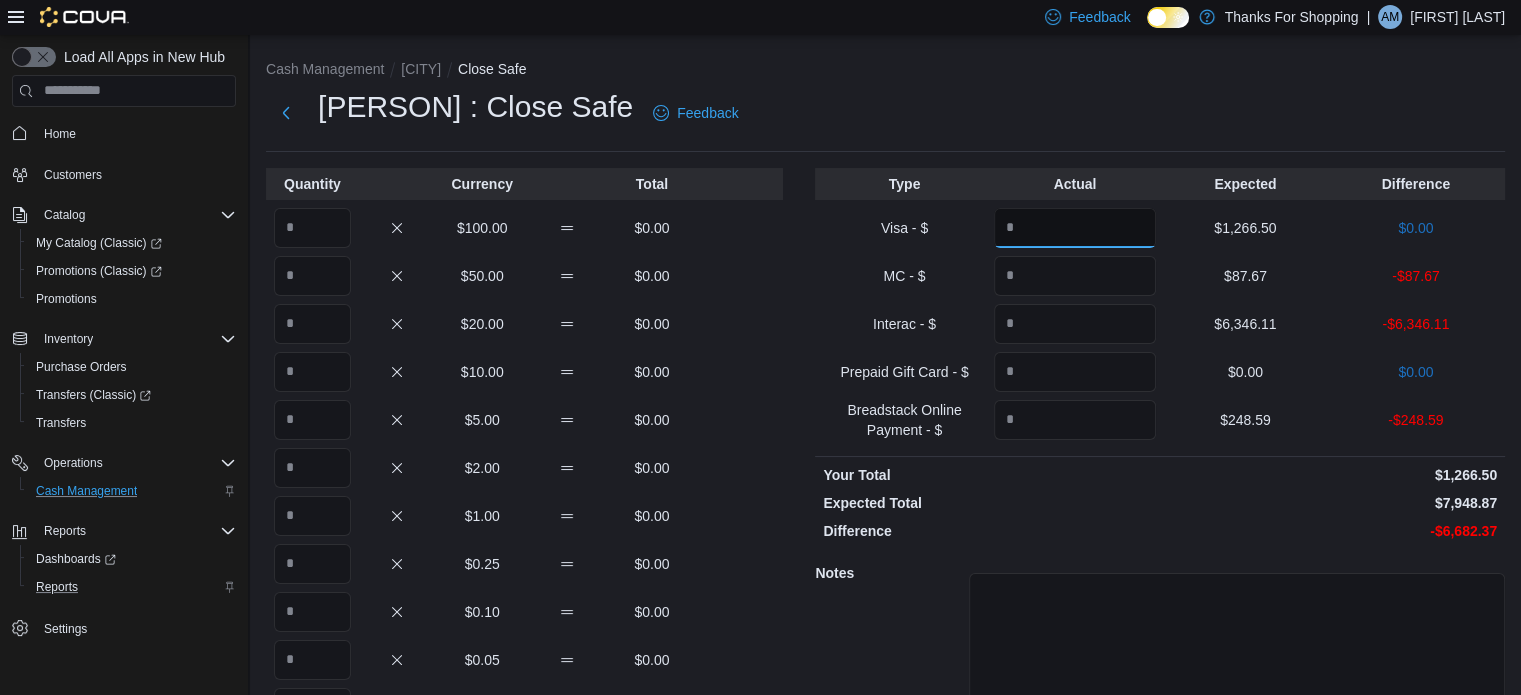 type on "*******" 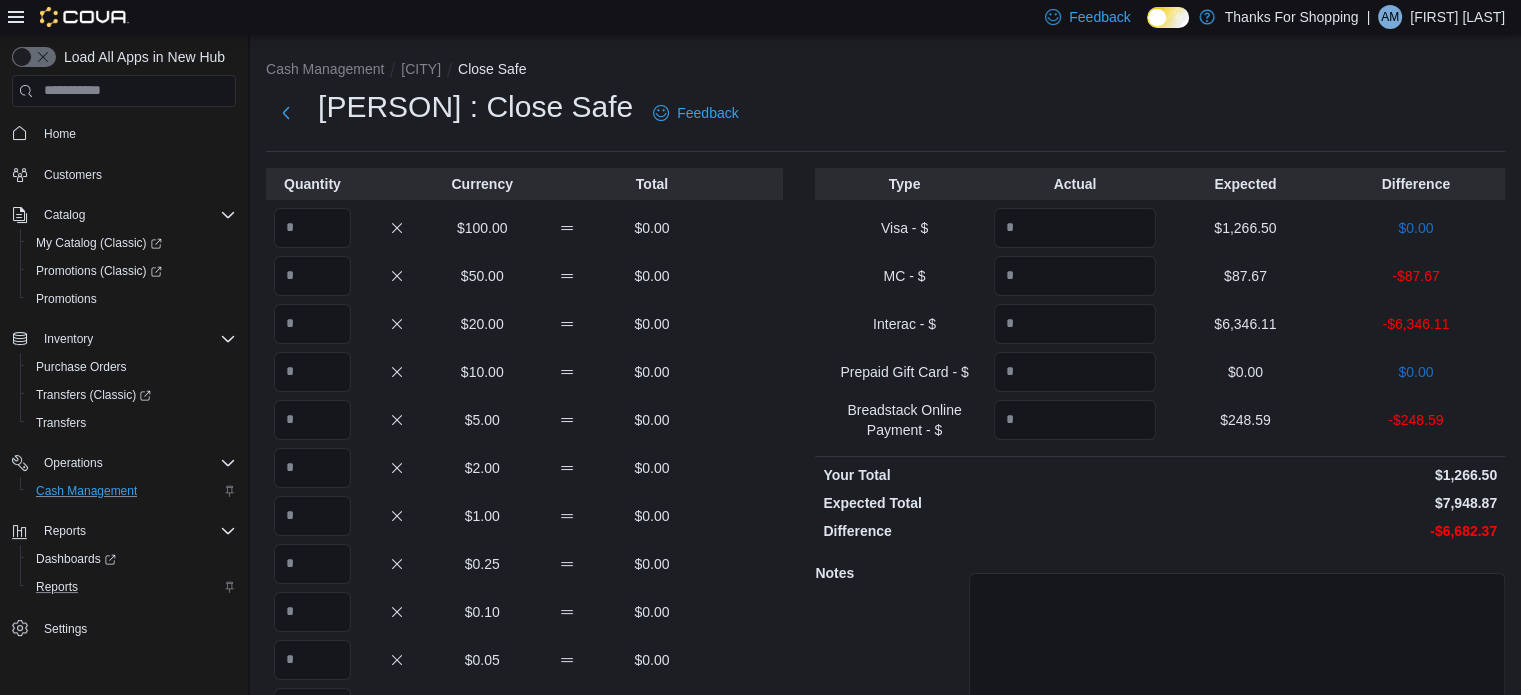 click on "-$87.67" at bounding box center [904, 184] 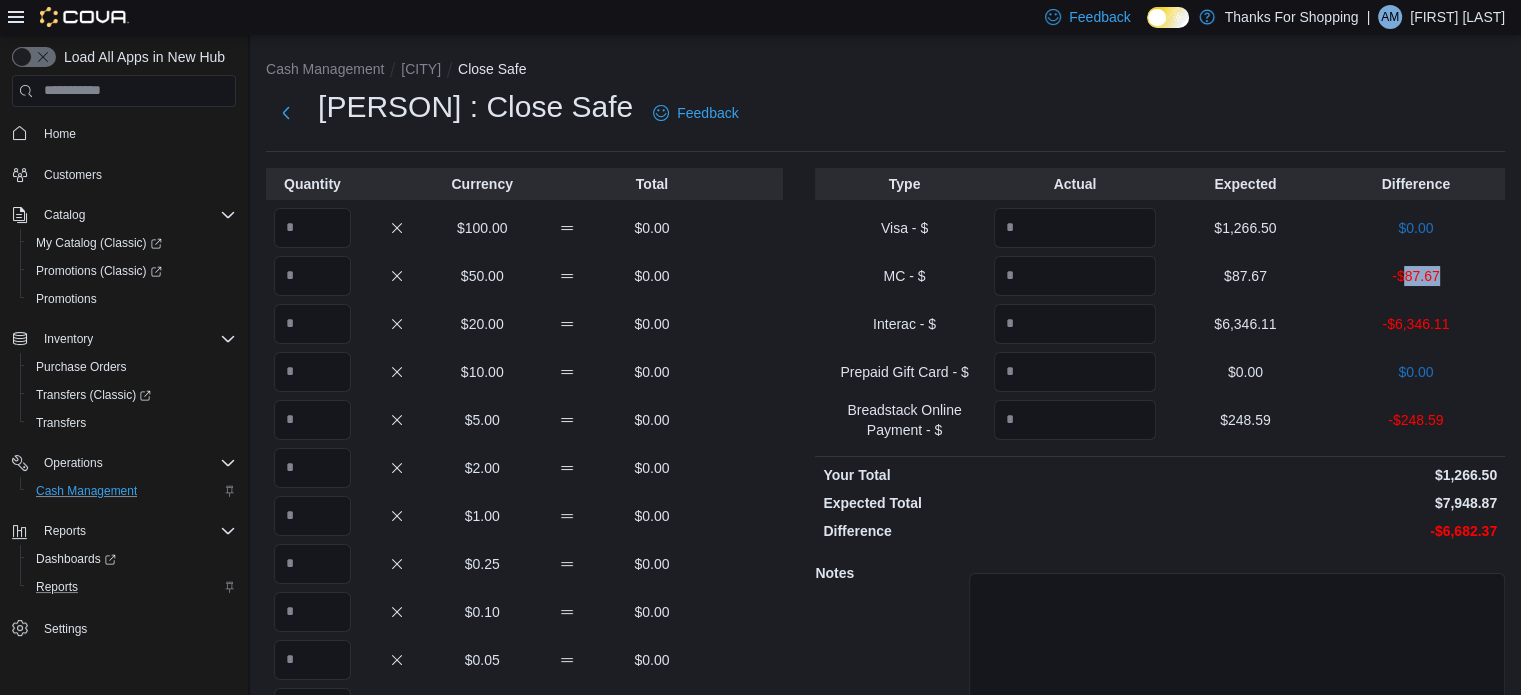 click on "-$87.67" at bounding box center [904, 184] 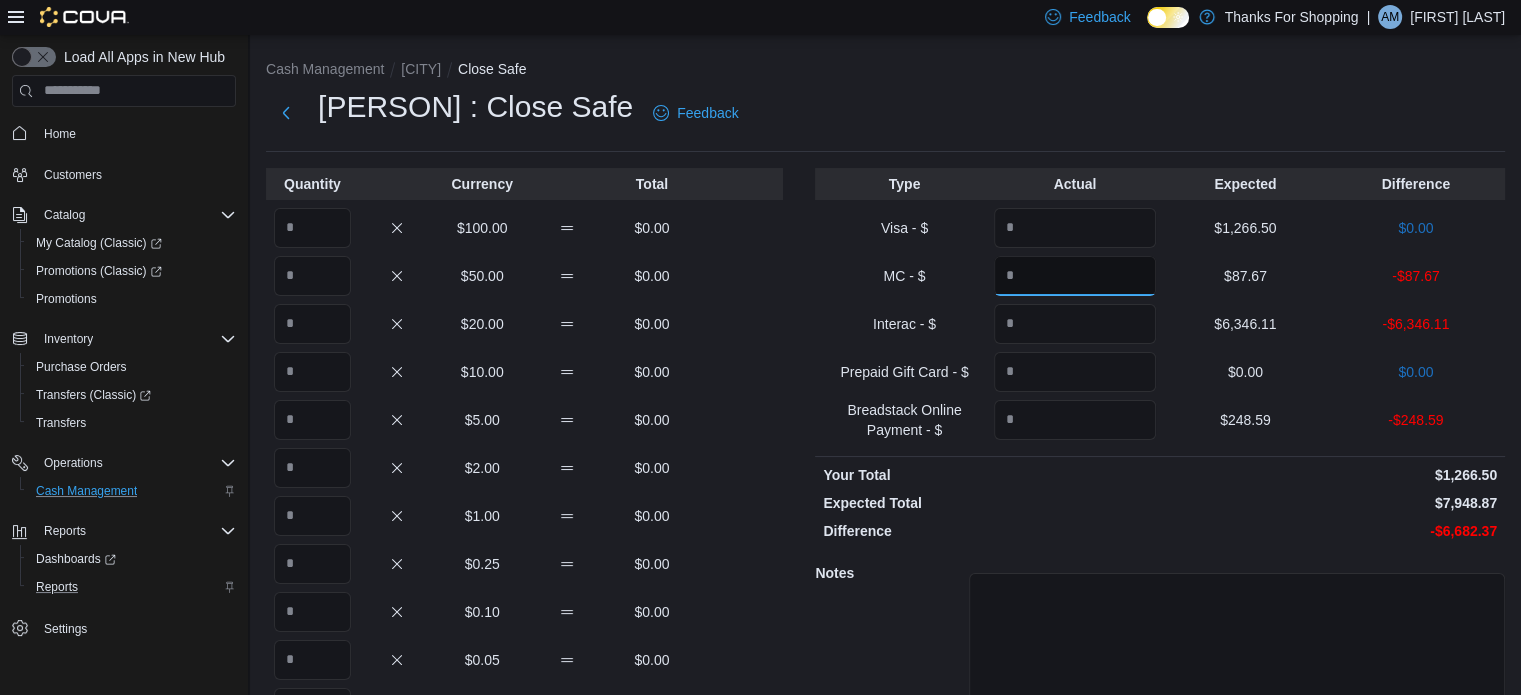 click at bounding box center (1075, 276) 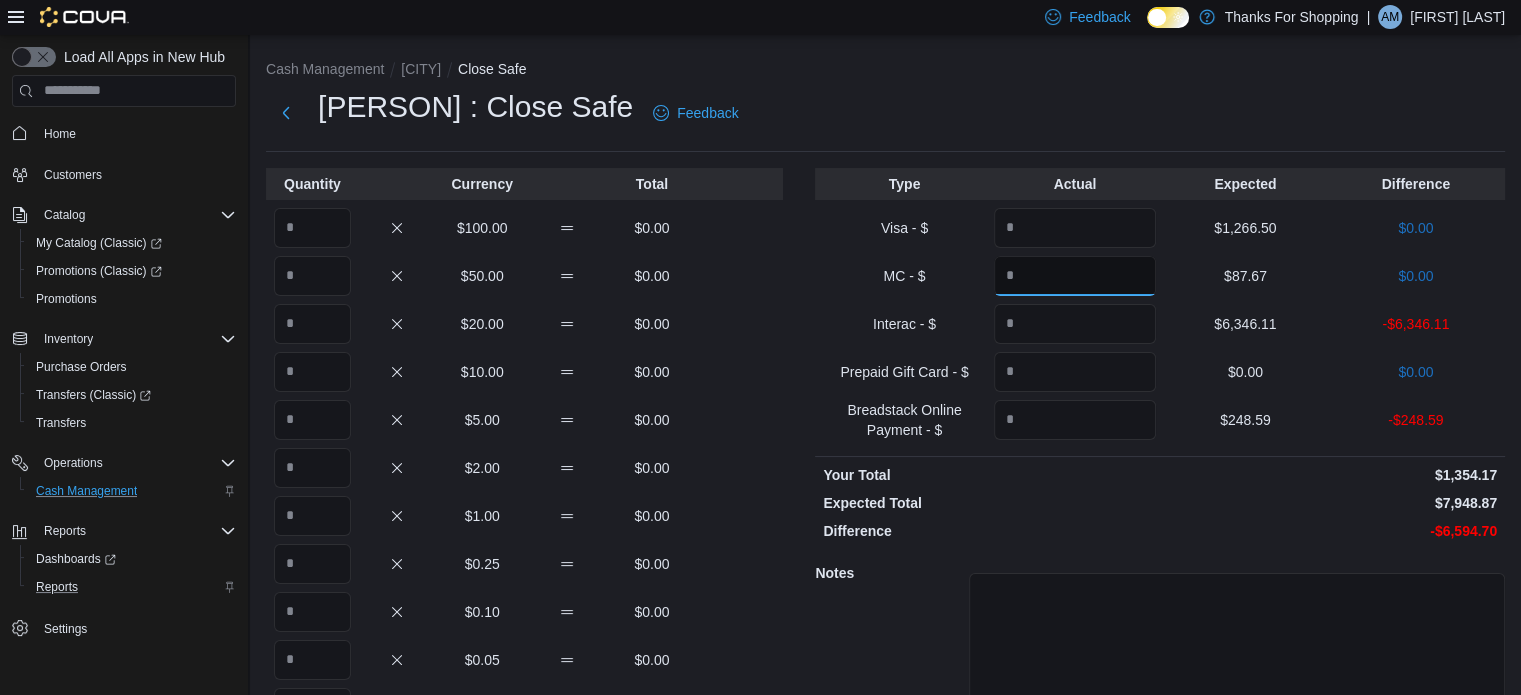type on "*****" 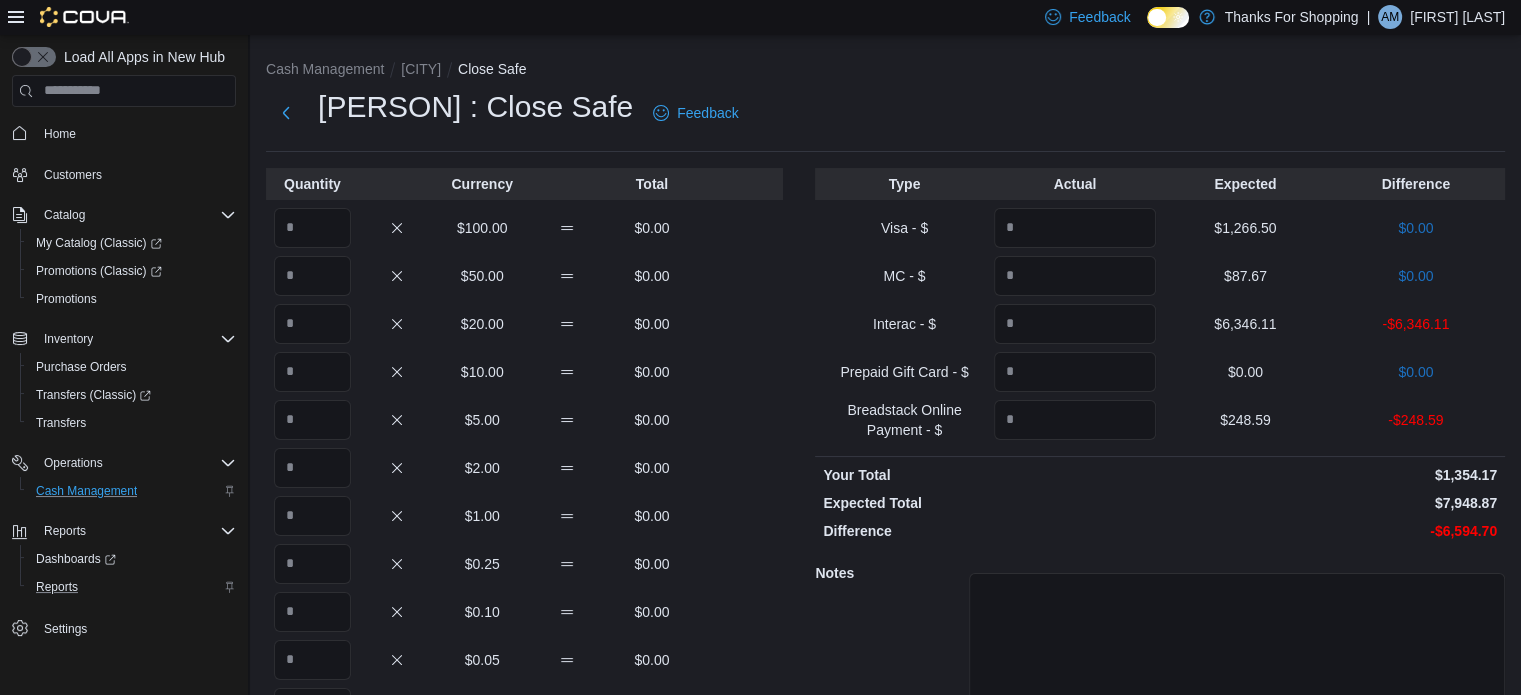 click on "-$6,346.11" at bounding box center [904, 184] 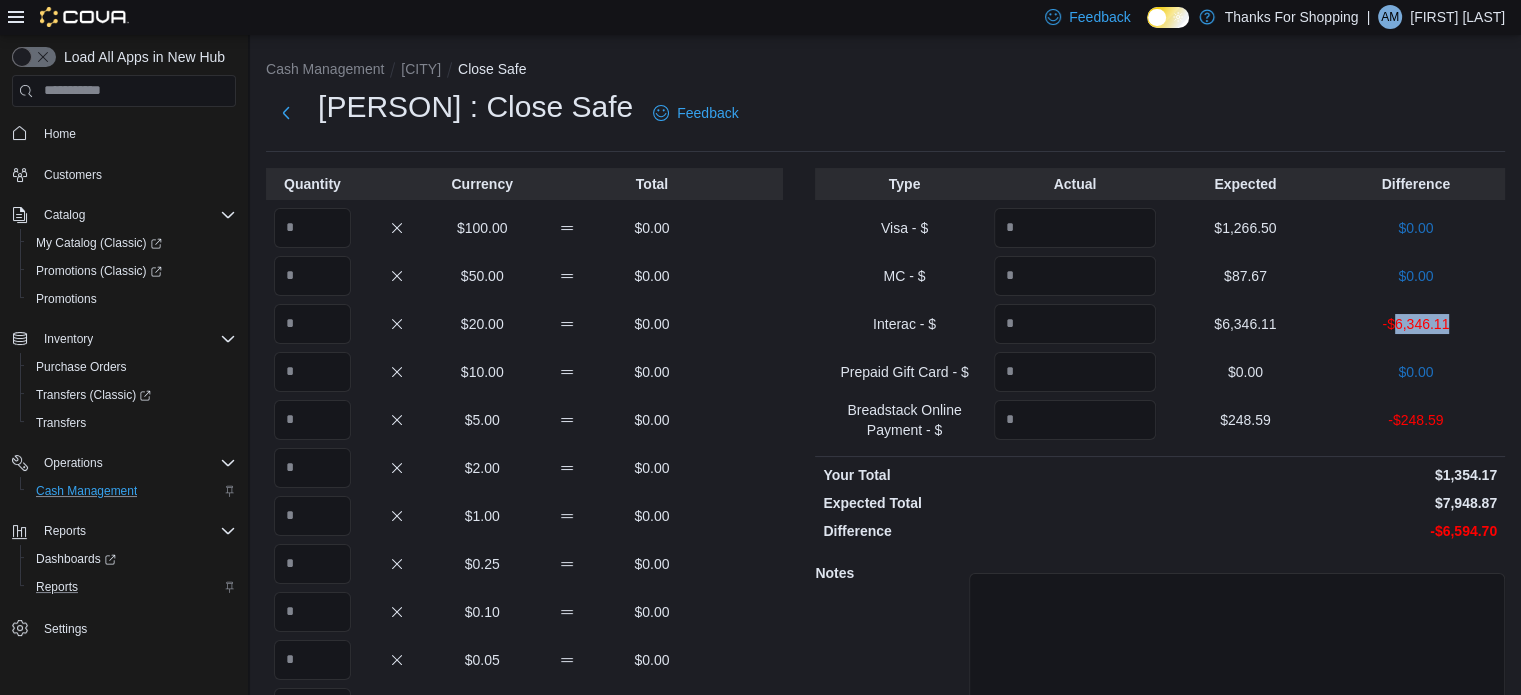 click on "-$6,346.11" at bounding box center [904, 184] 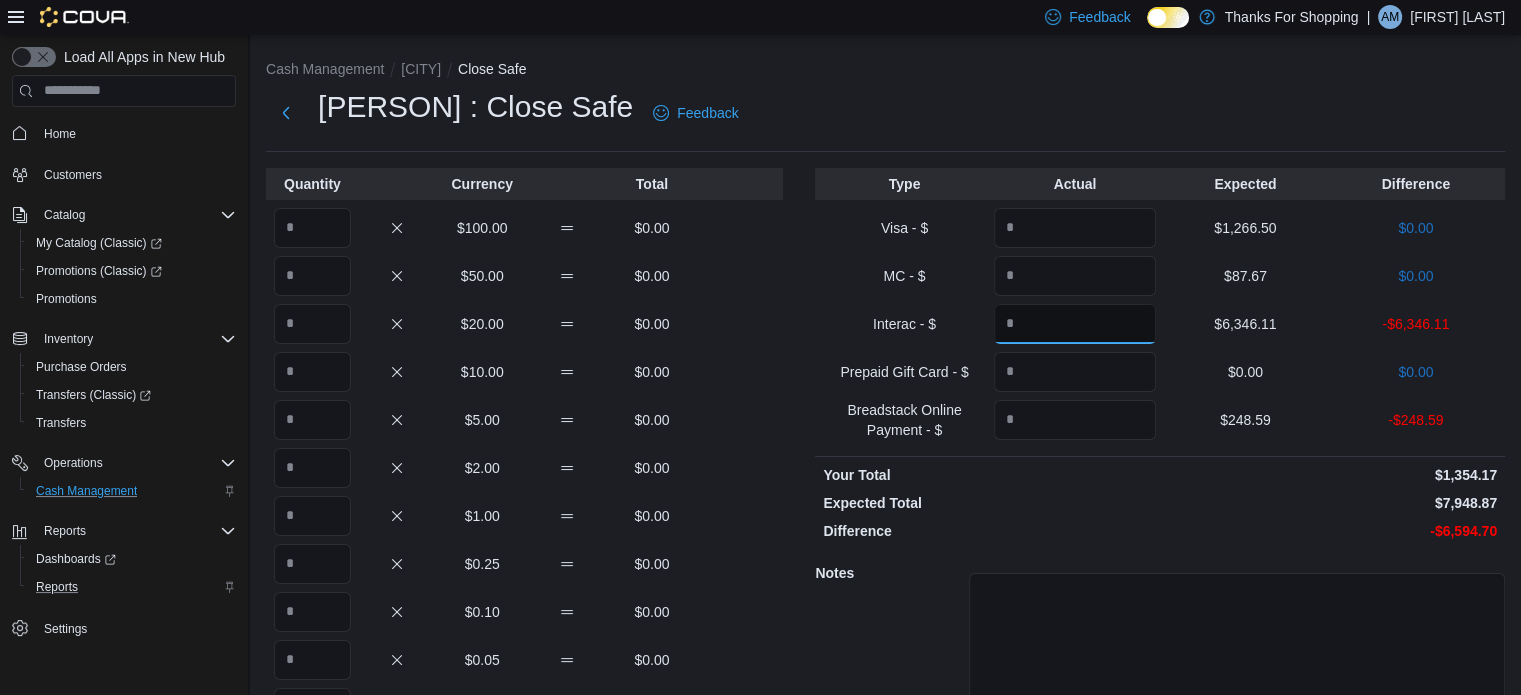 click at bounding box center [1075, 324] 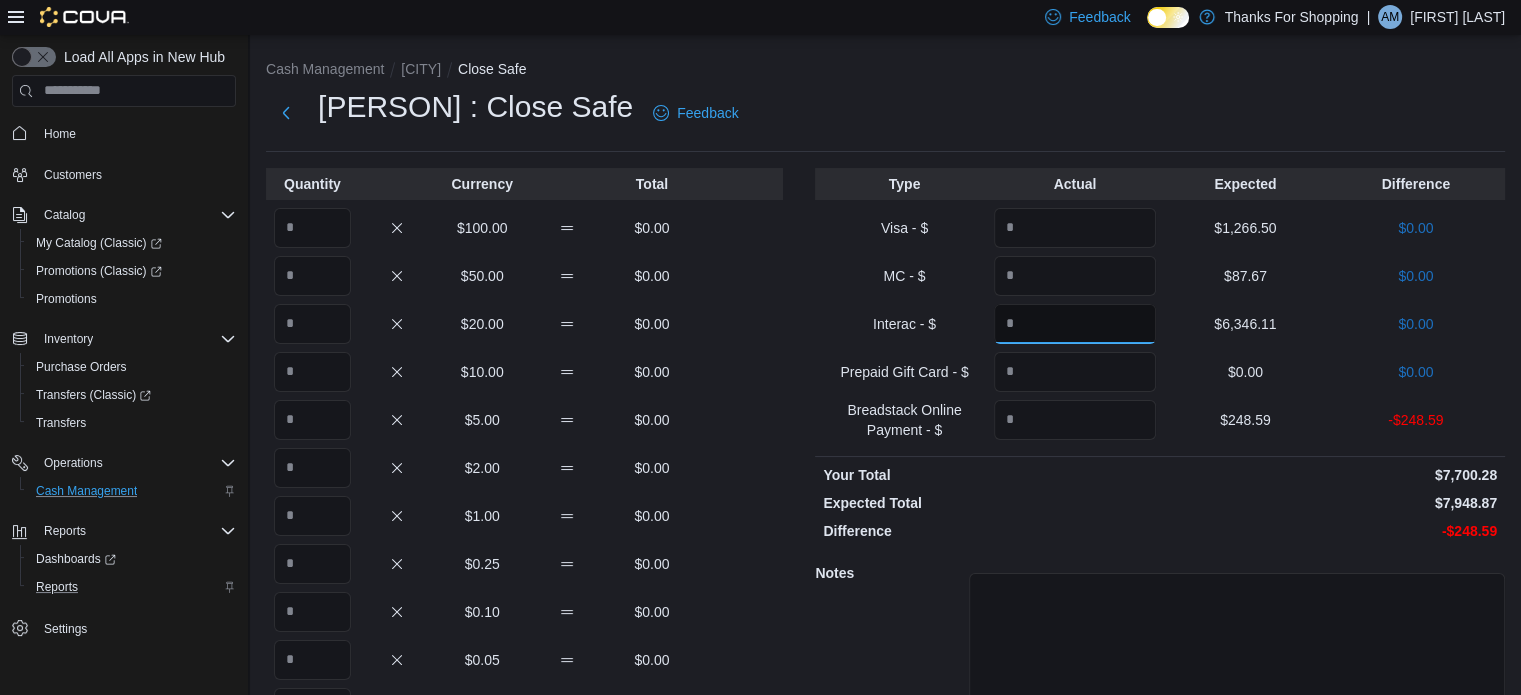 type on "*******" 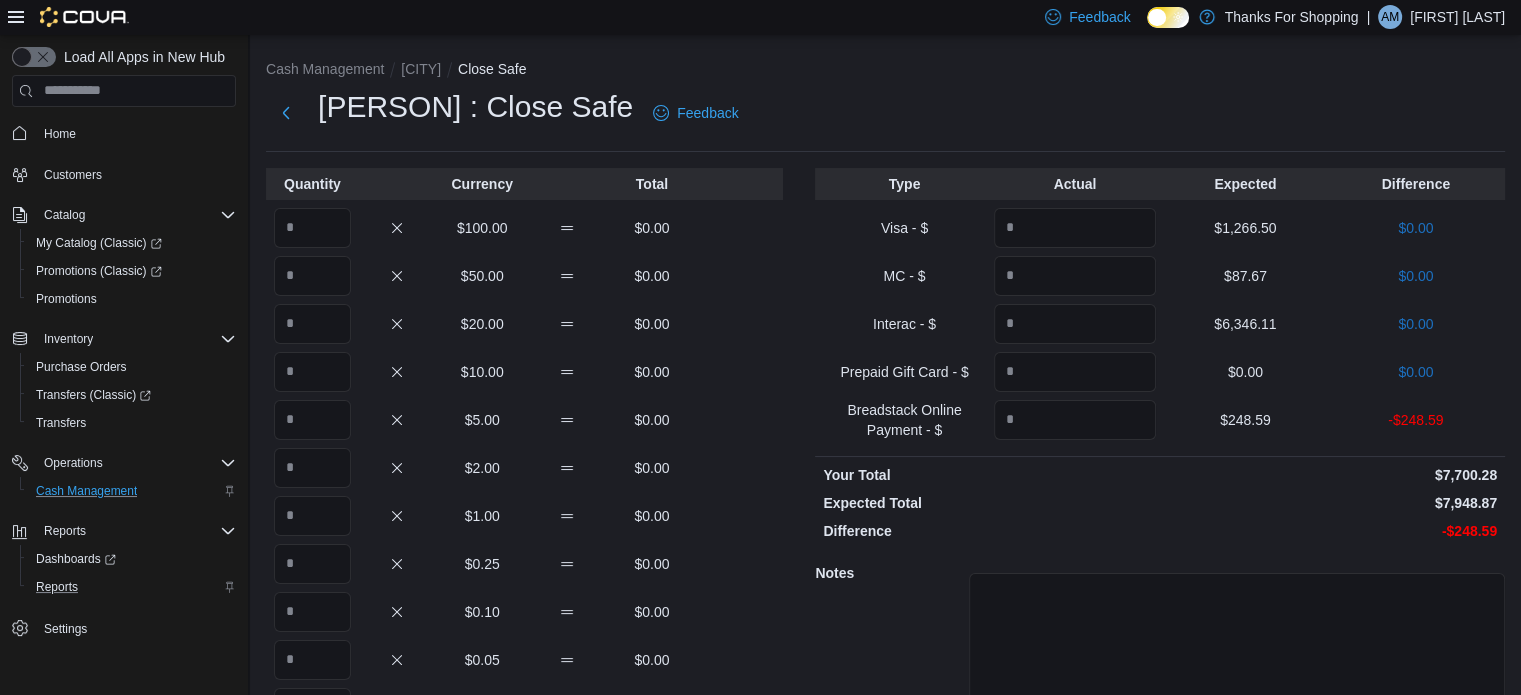 click on "-$248.59" at bounding box center [904, 184] 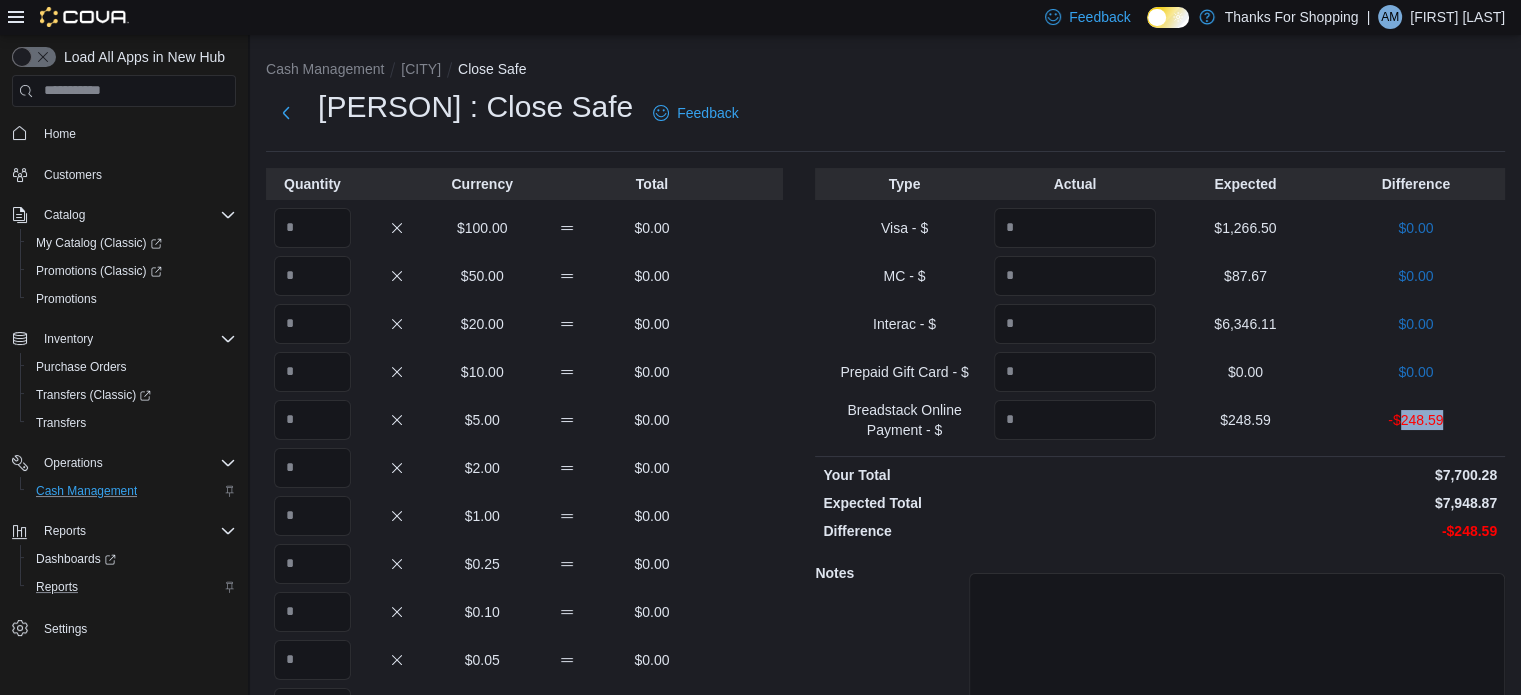click on "-$248.59" at bounding box center [904, 184] 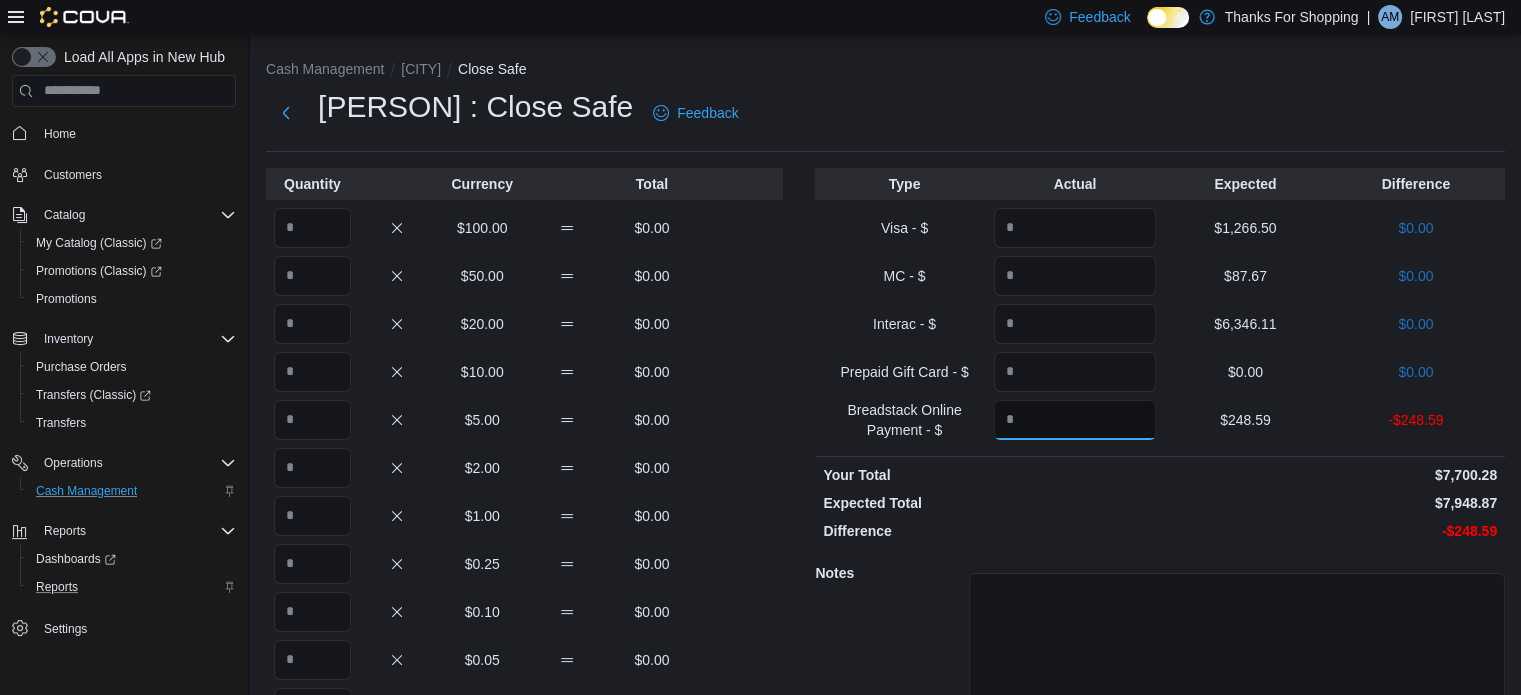 click at bounding box center [1075, 420] 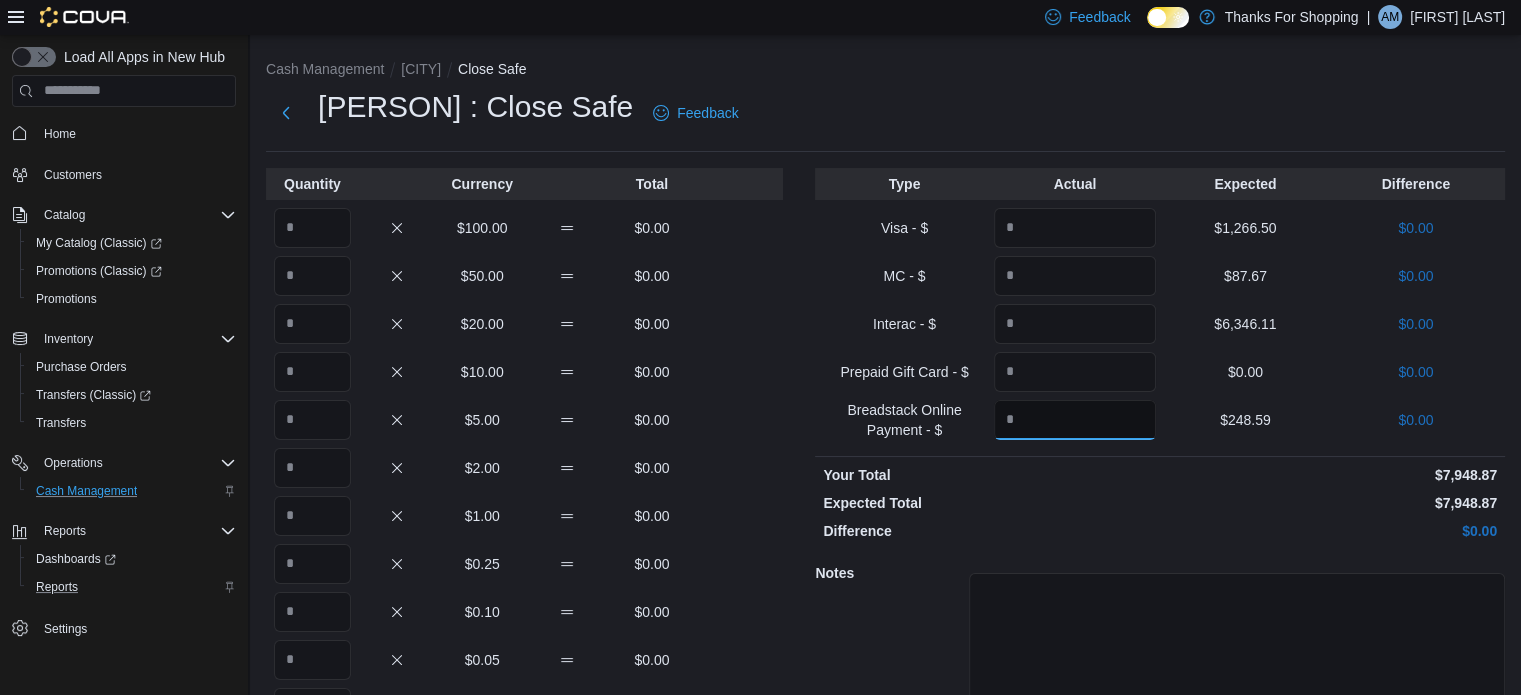 type on "******" 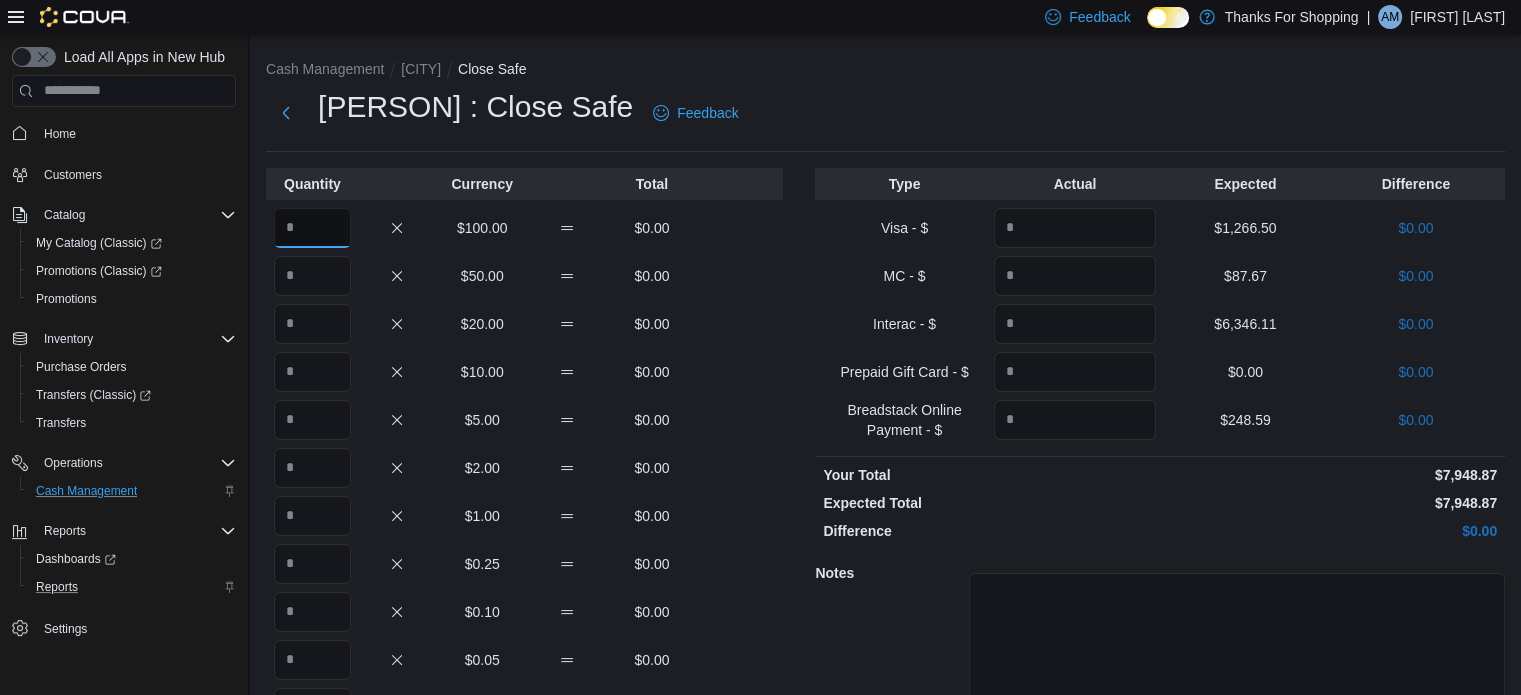 click at bounding box center [312, 228] 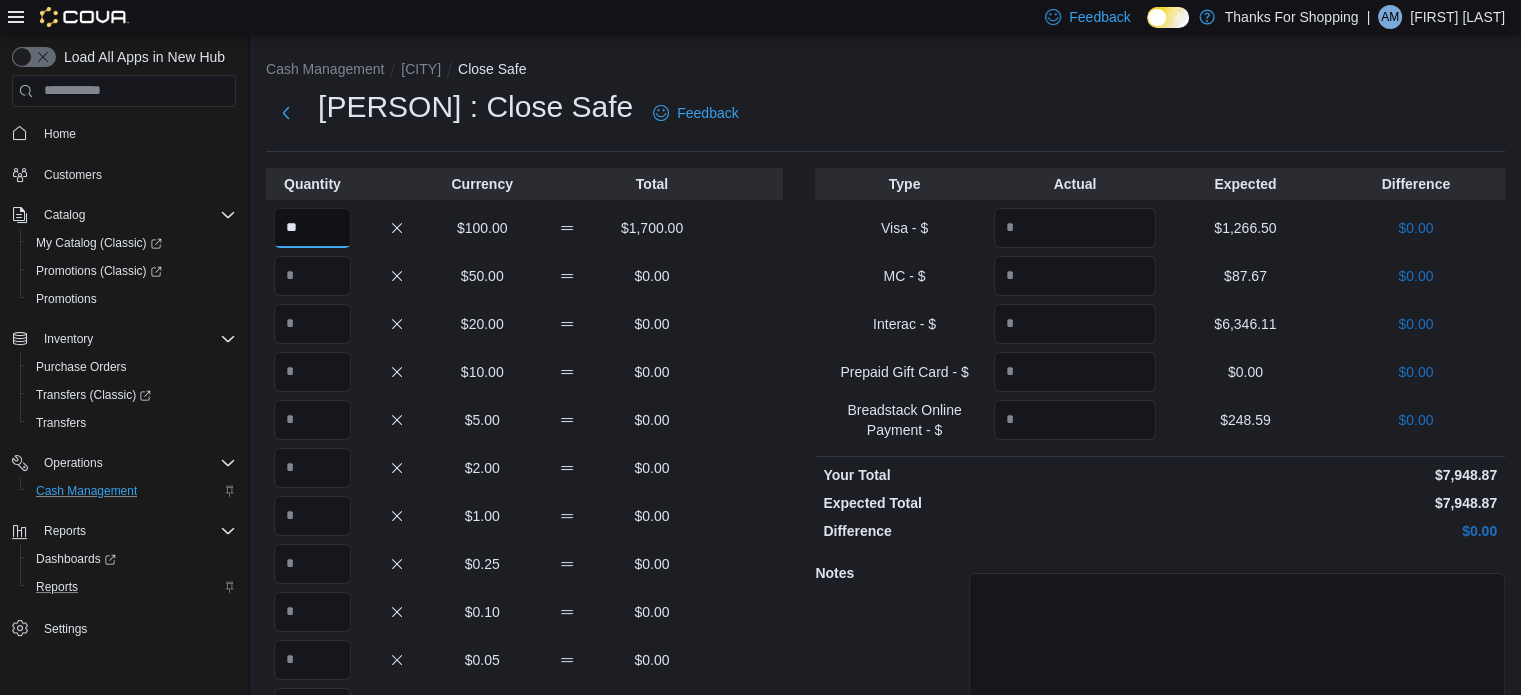 type on "**" 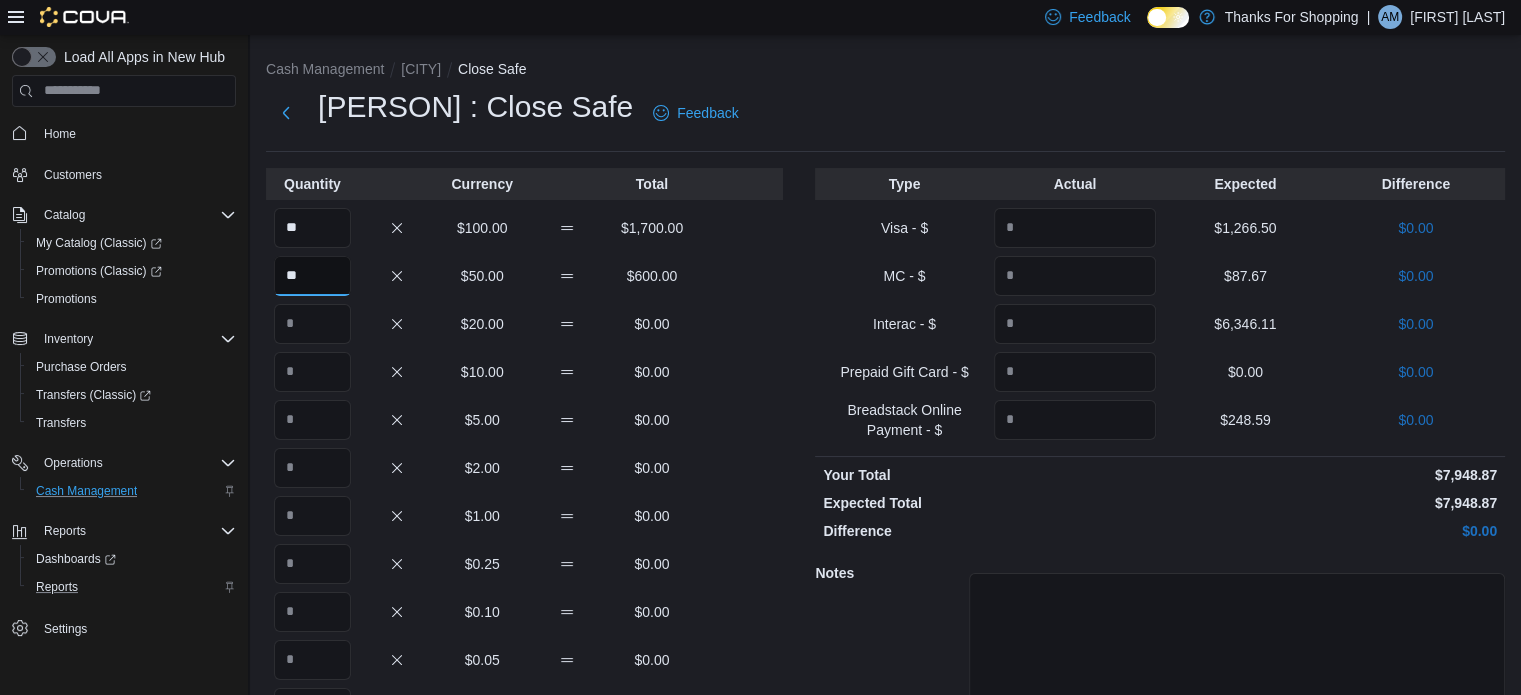 type on "**" 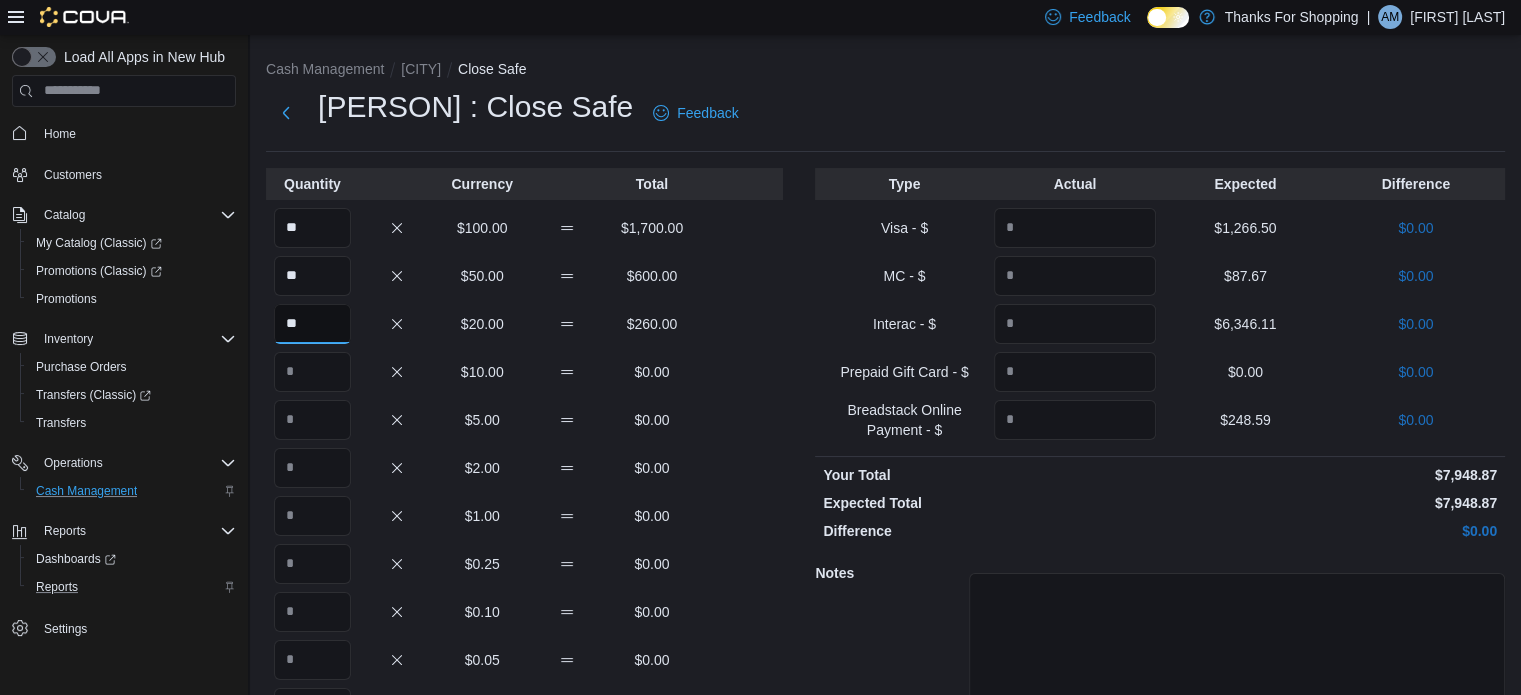 type on "**" 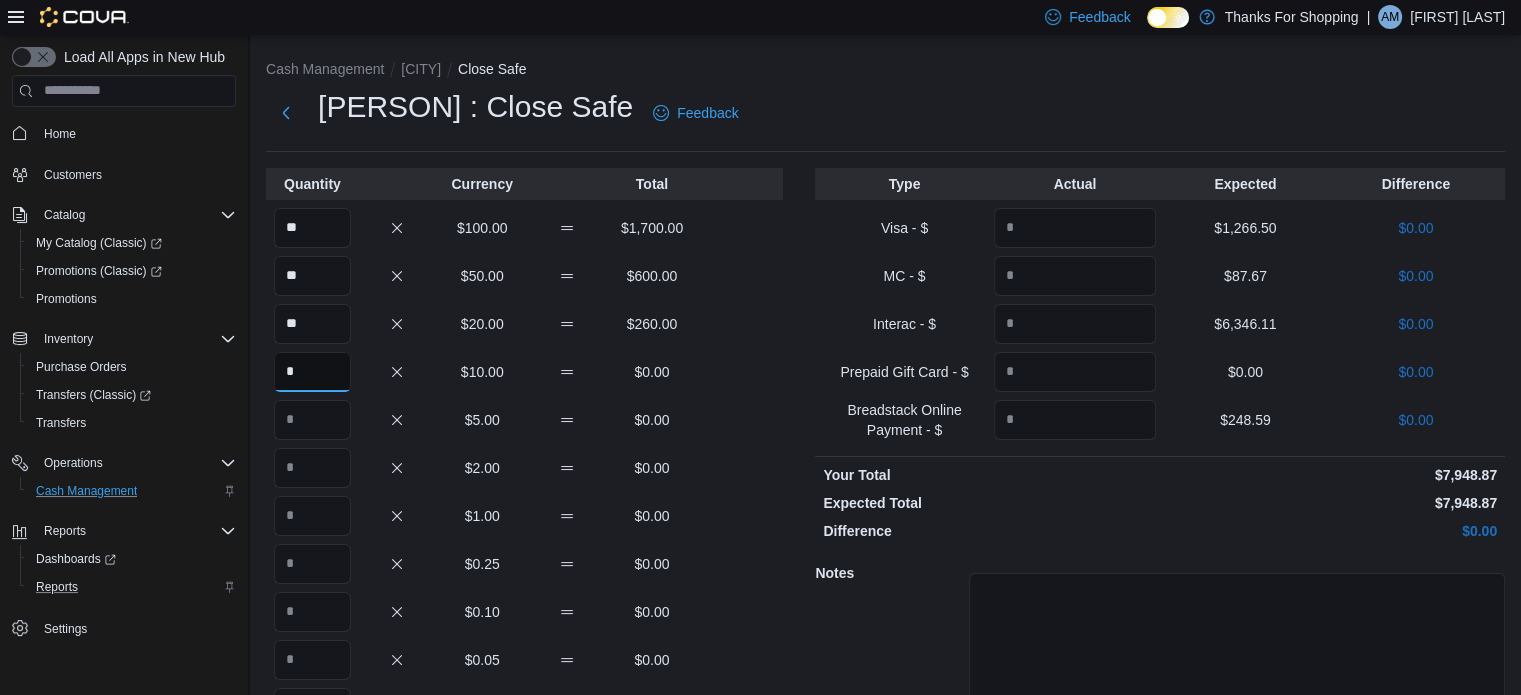 type on "*" 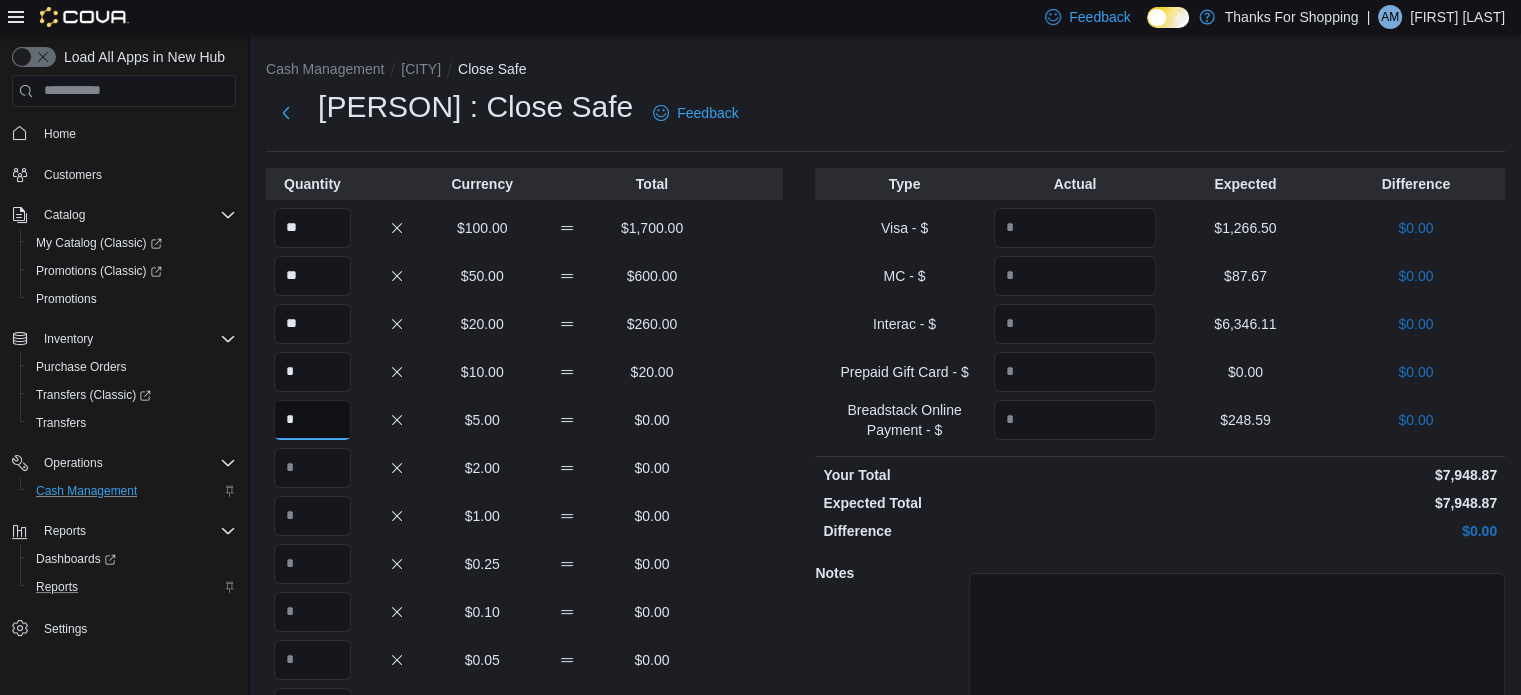 type on "*" 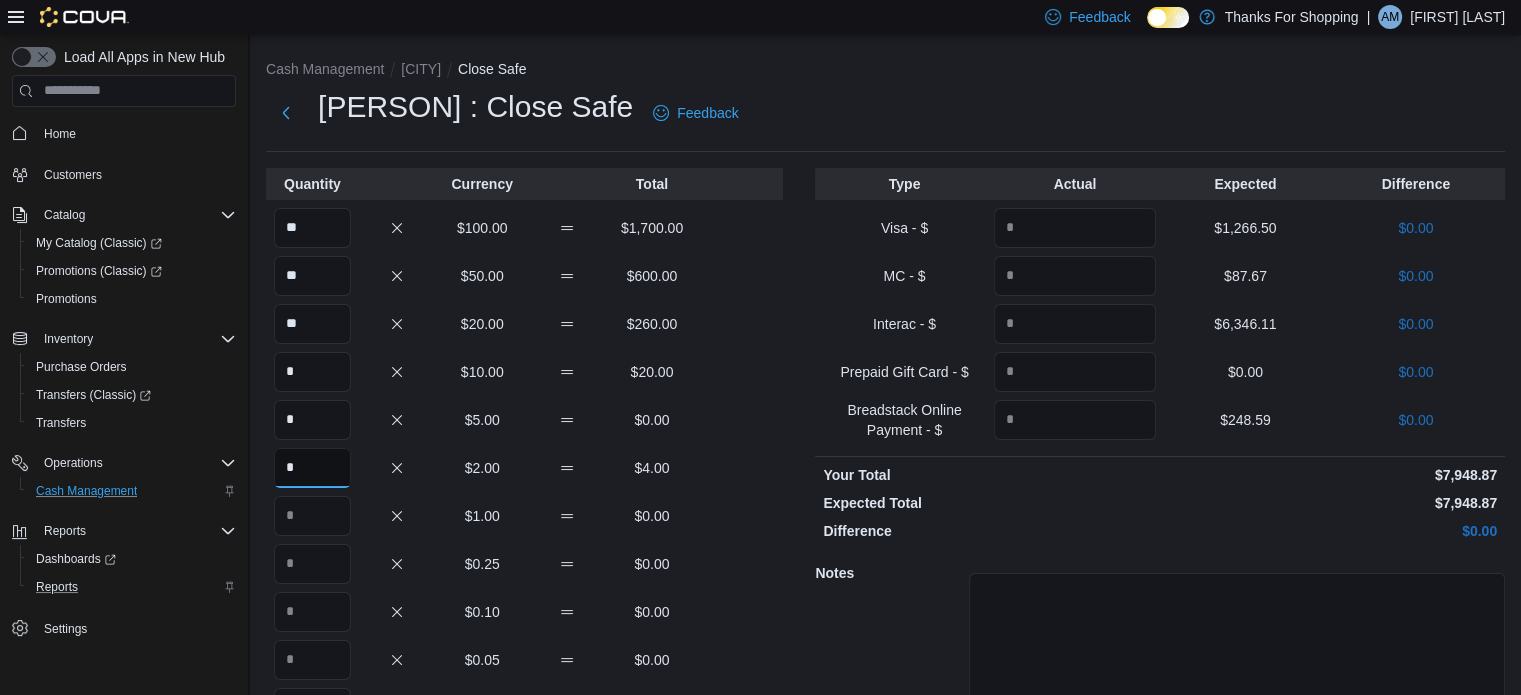 type on "*" 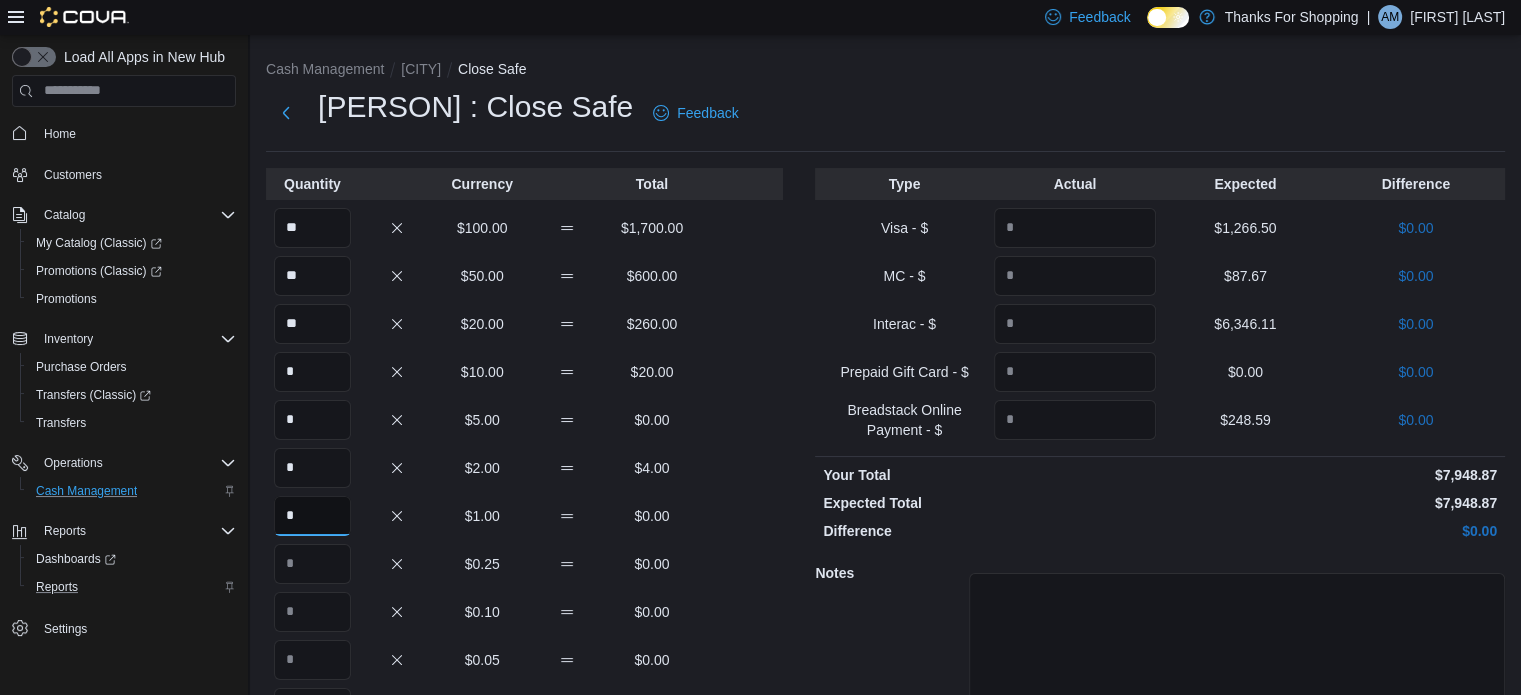 type on "*" 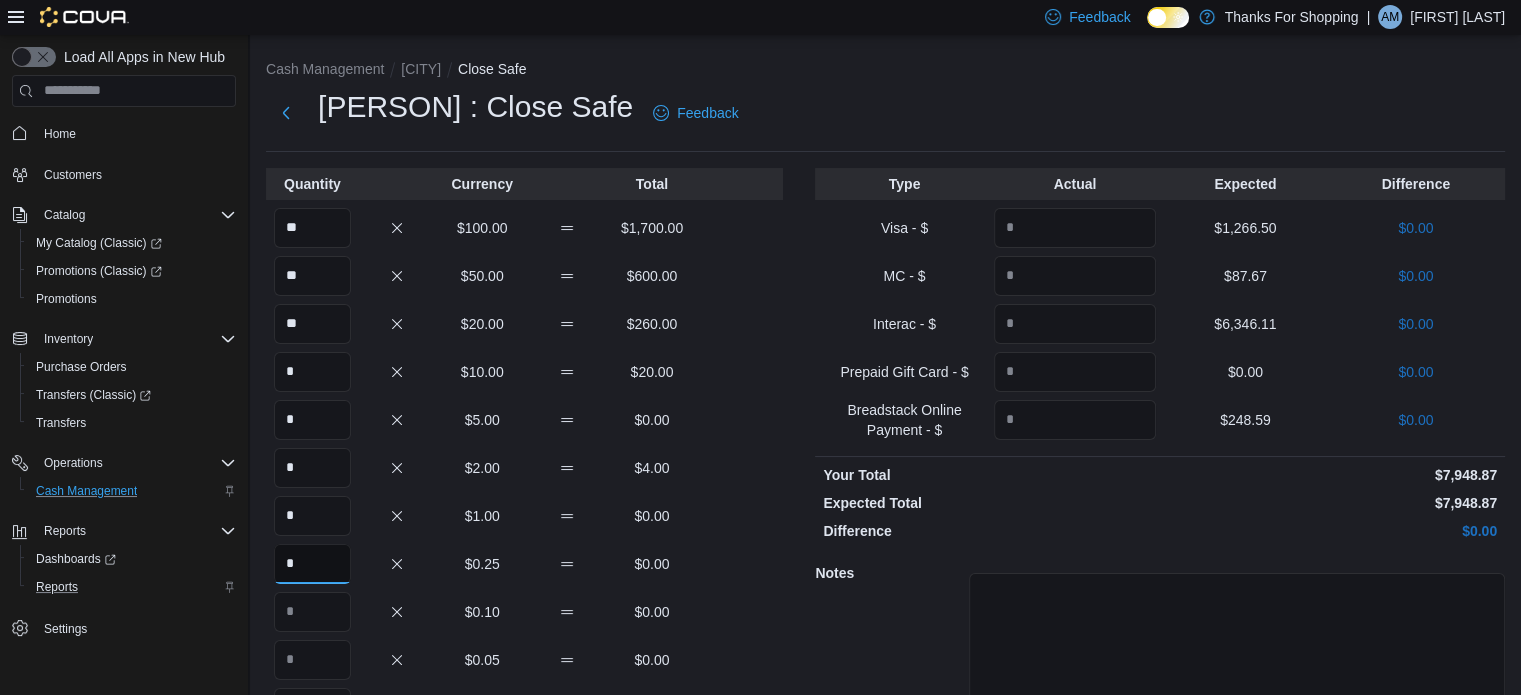 type on "*" 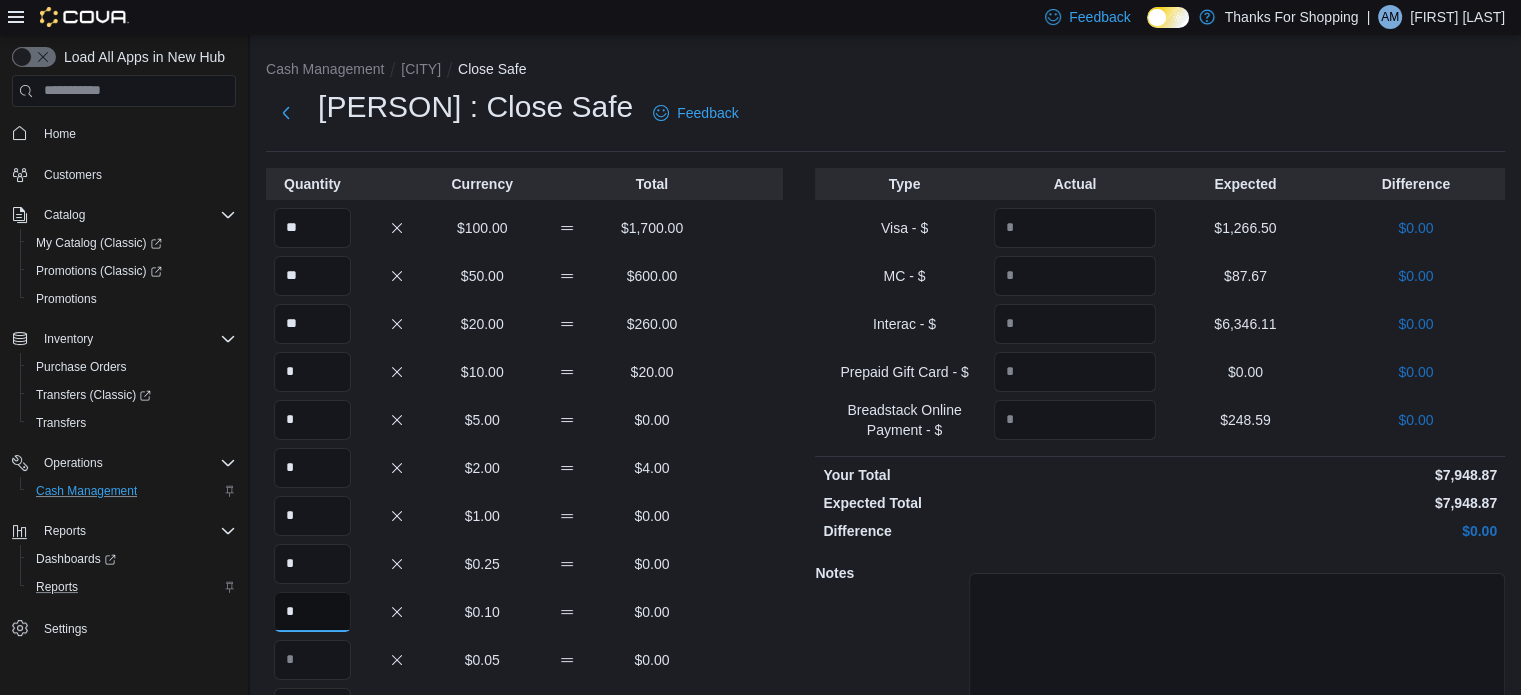 type on "*" 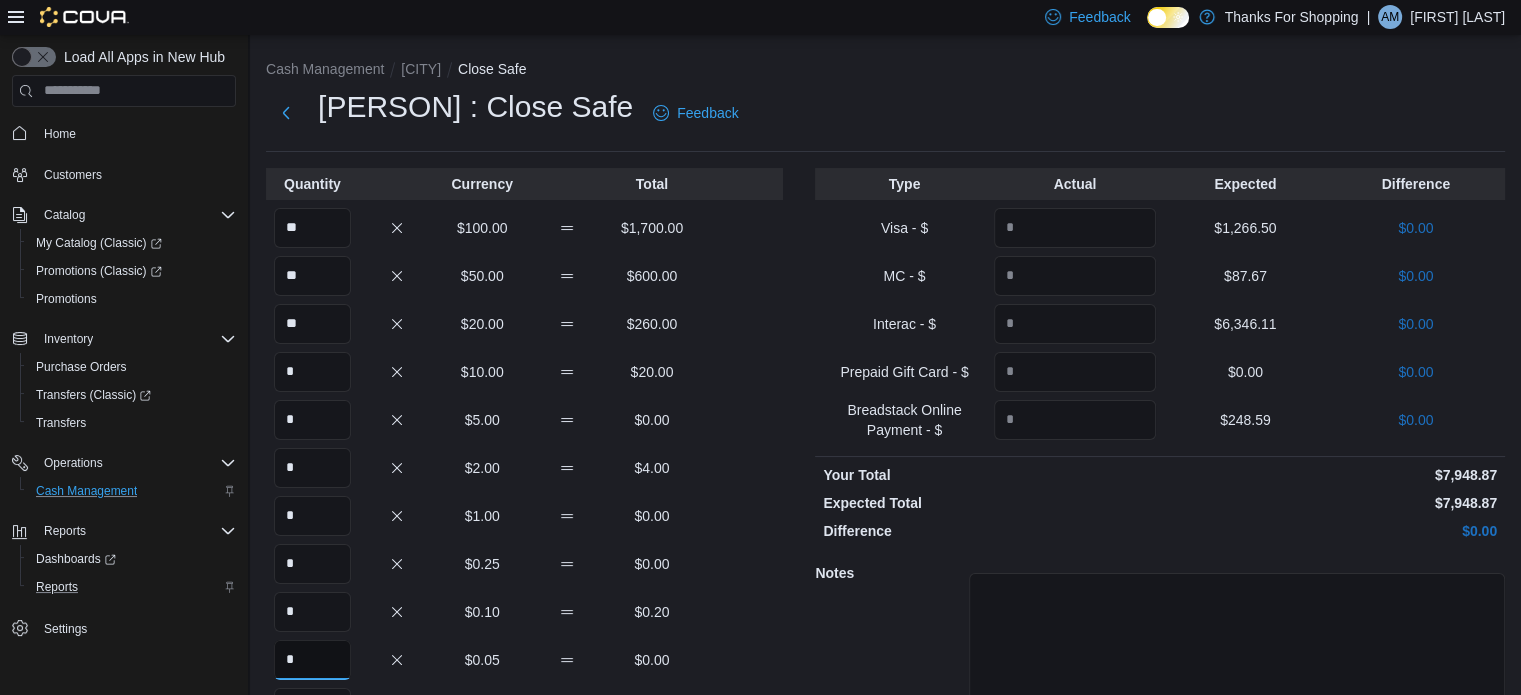 type on "*" 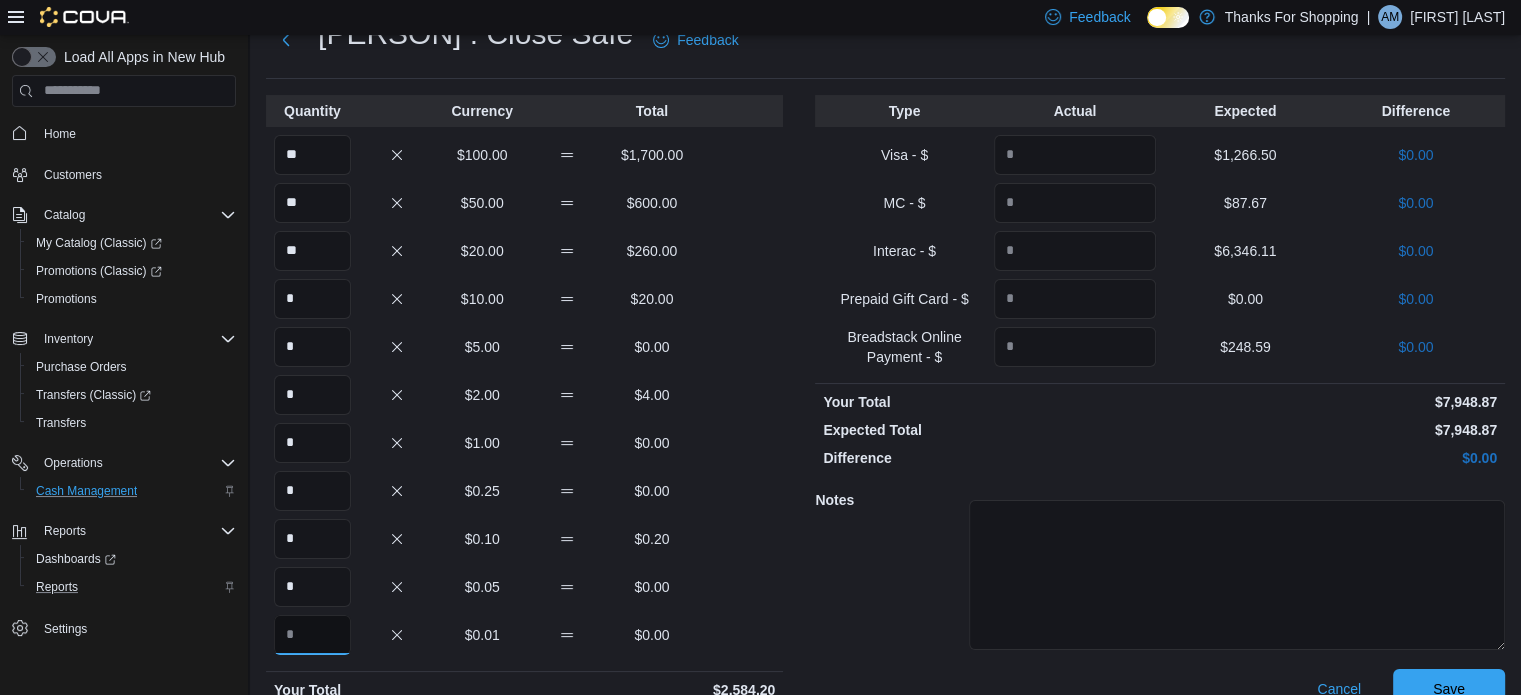 scroll, scrollTop: 157, scrollLeft: 0, axis: vertical 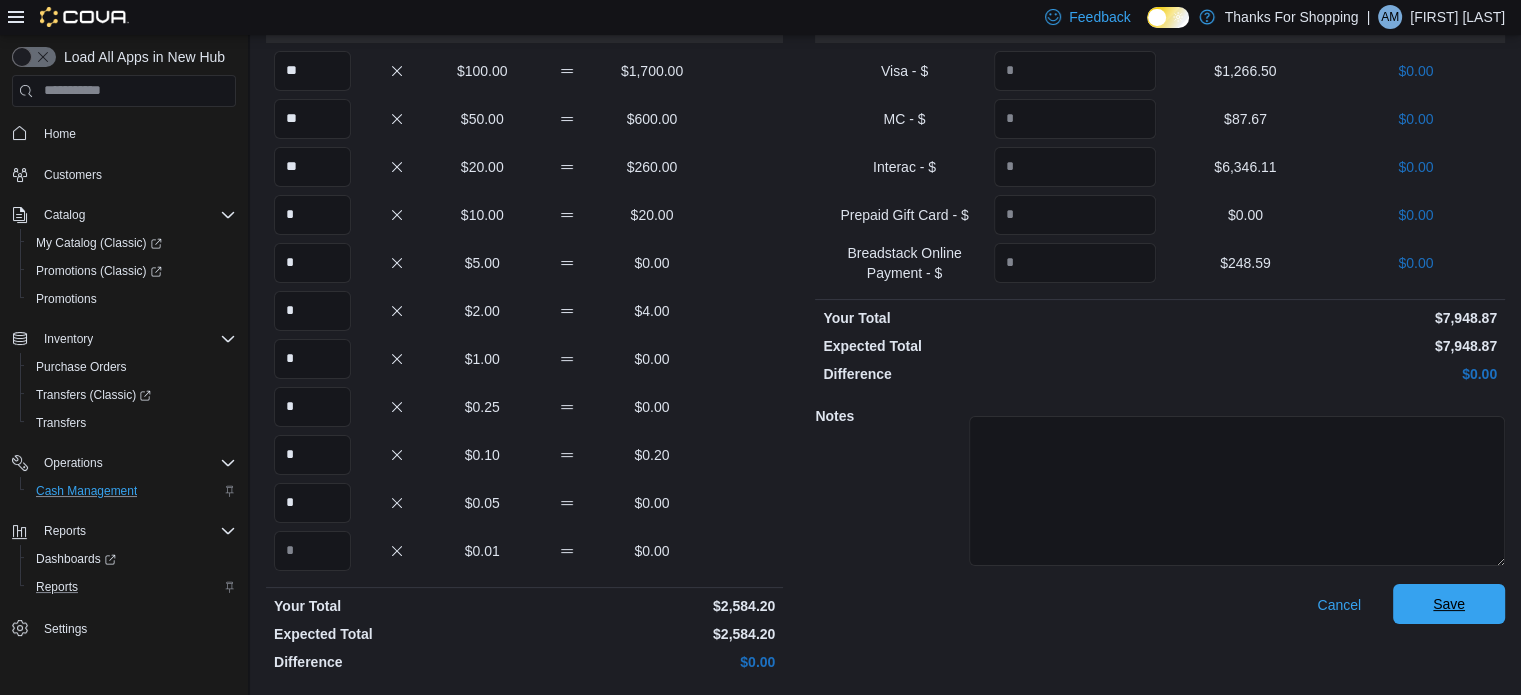 click on "Save" at bounding box center (1449, 604) 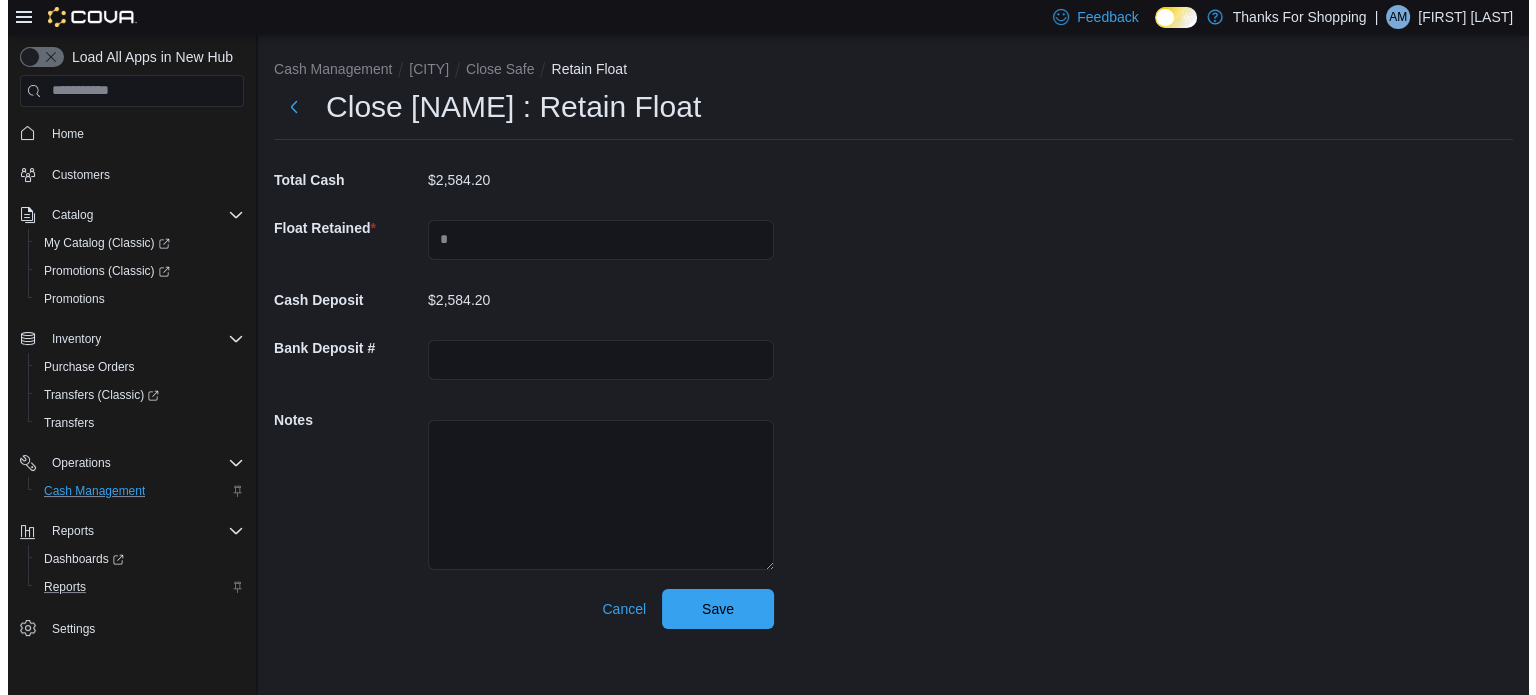 scroll, scrollTop: 0, scrollLeft: 0, axis: both 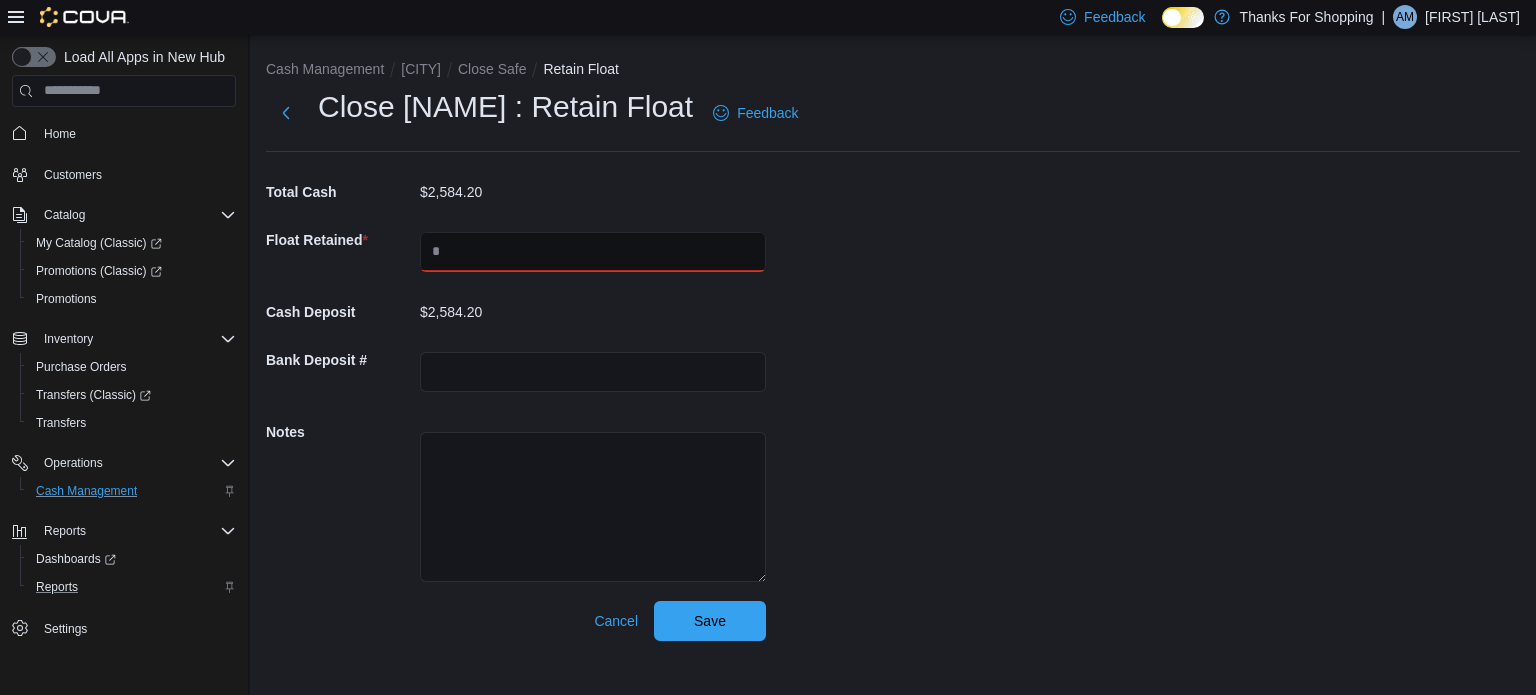 click at bounding box center (593, 252) 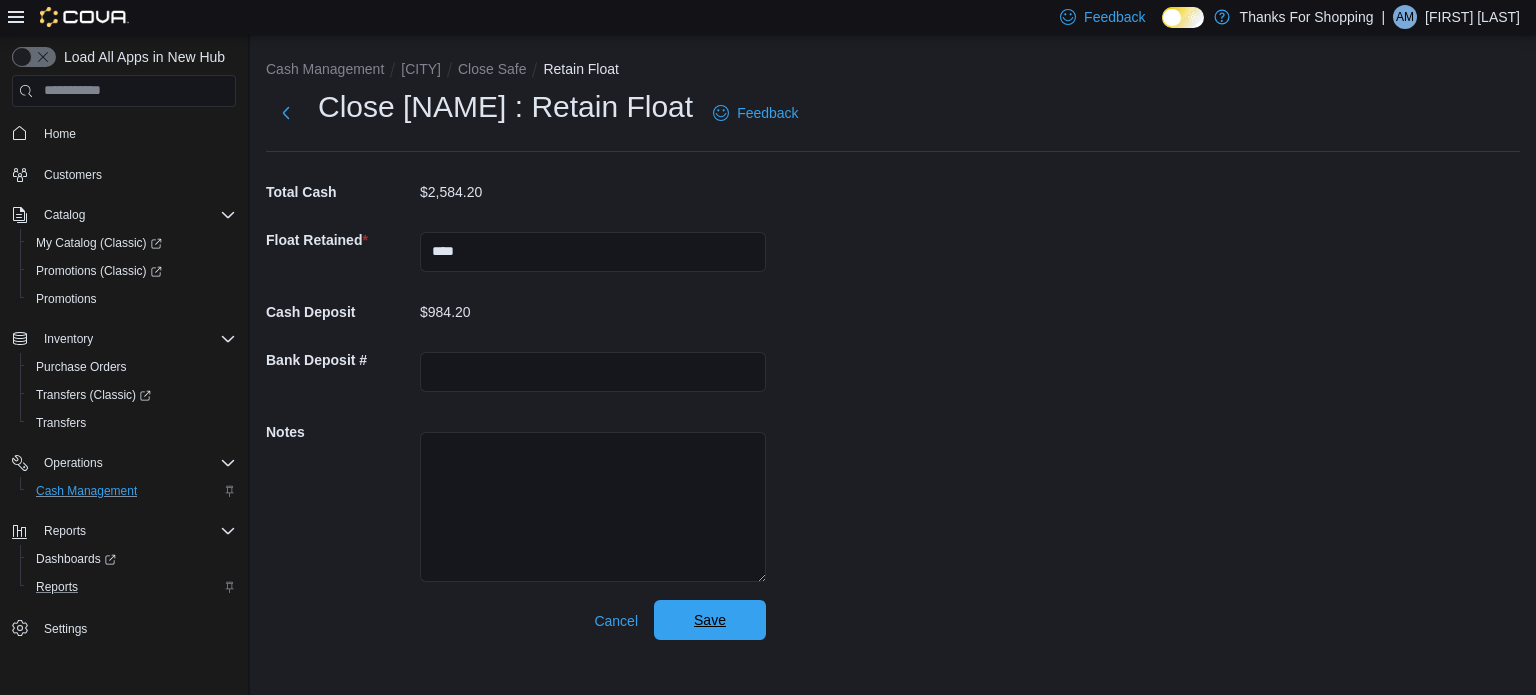 click on "Save" at bounding box center [710, 620] 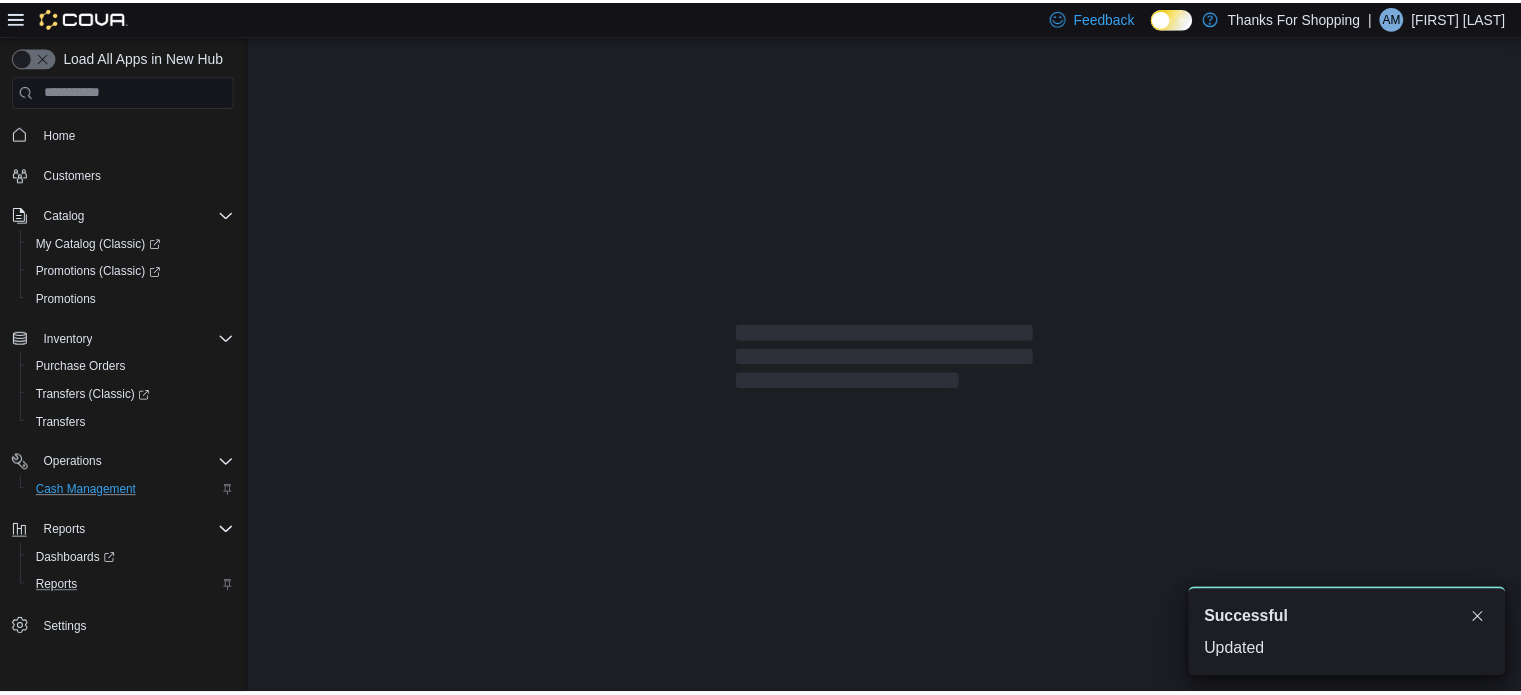 scroll, scrollTop: 0, scrollLeft: 0, axis: both 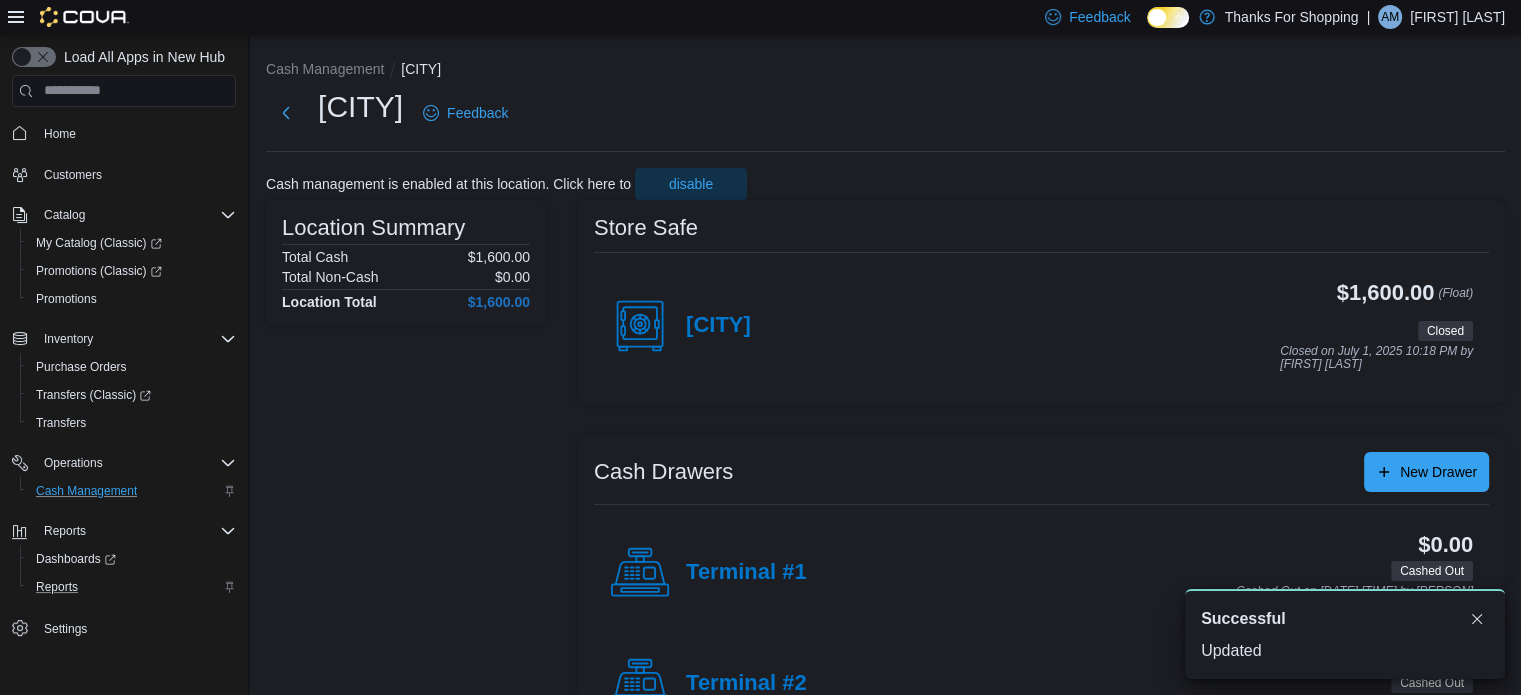 click on "A new notification appears Successful Updated" at bounding box center (1345, 634) 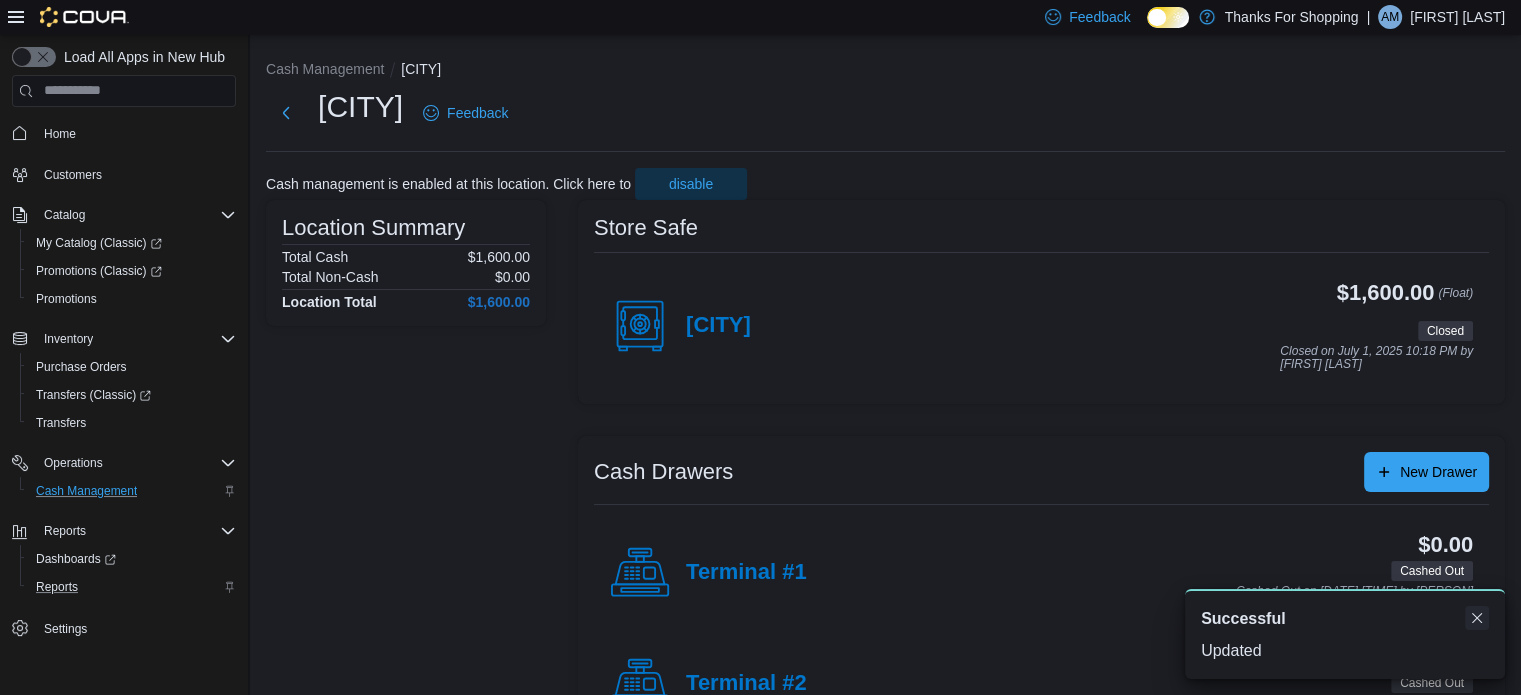 click at bounding box center (1477, 618) 